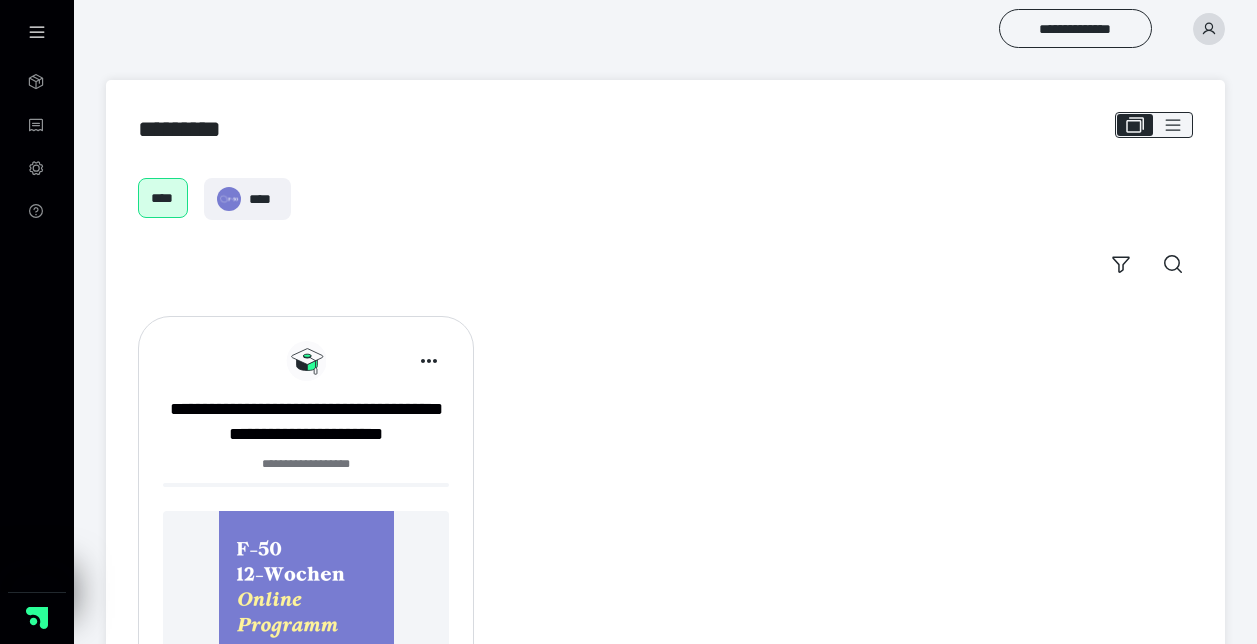 scroll, scrollTop: 0, scrollLeft: 0, axis: both 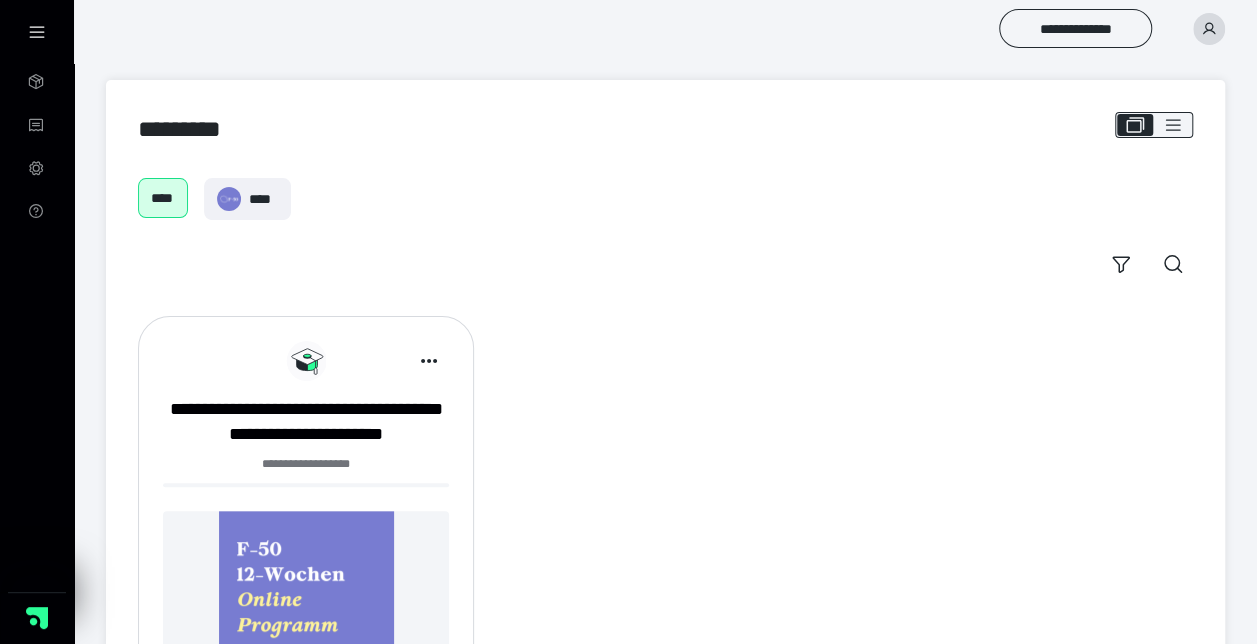 click 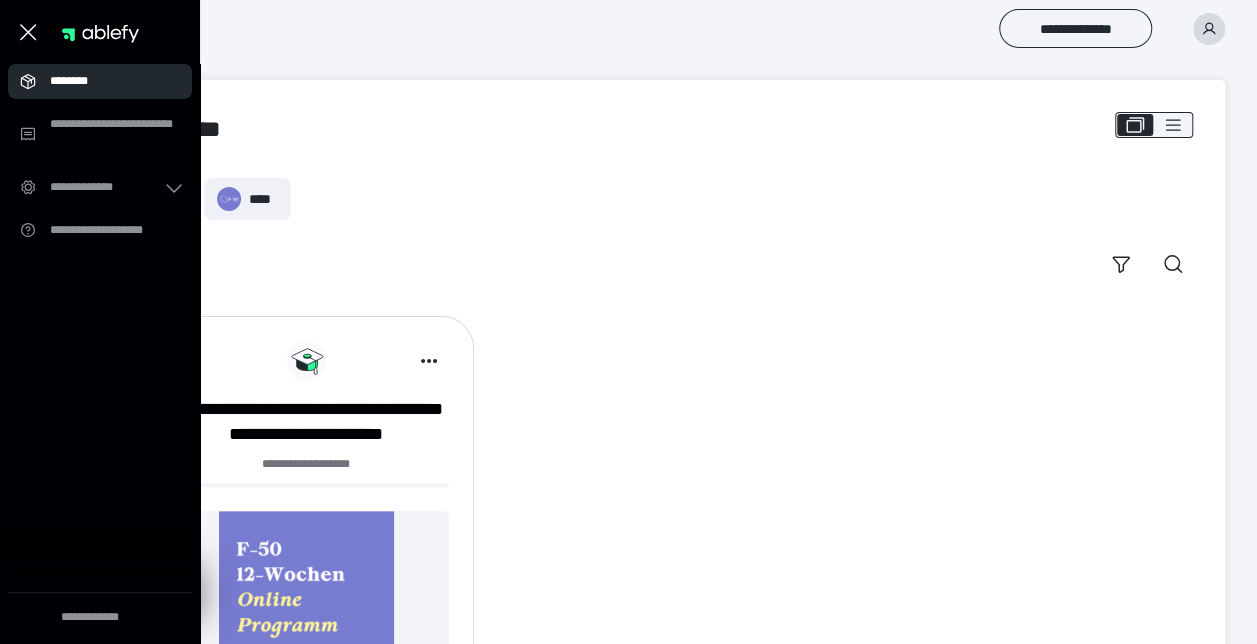 click on "********" at bounding box center [106, 81] 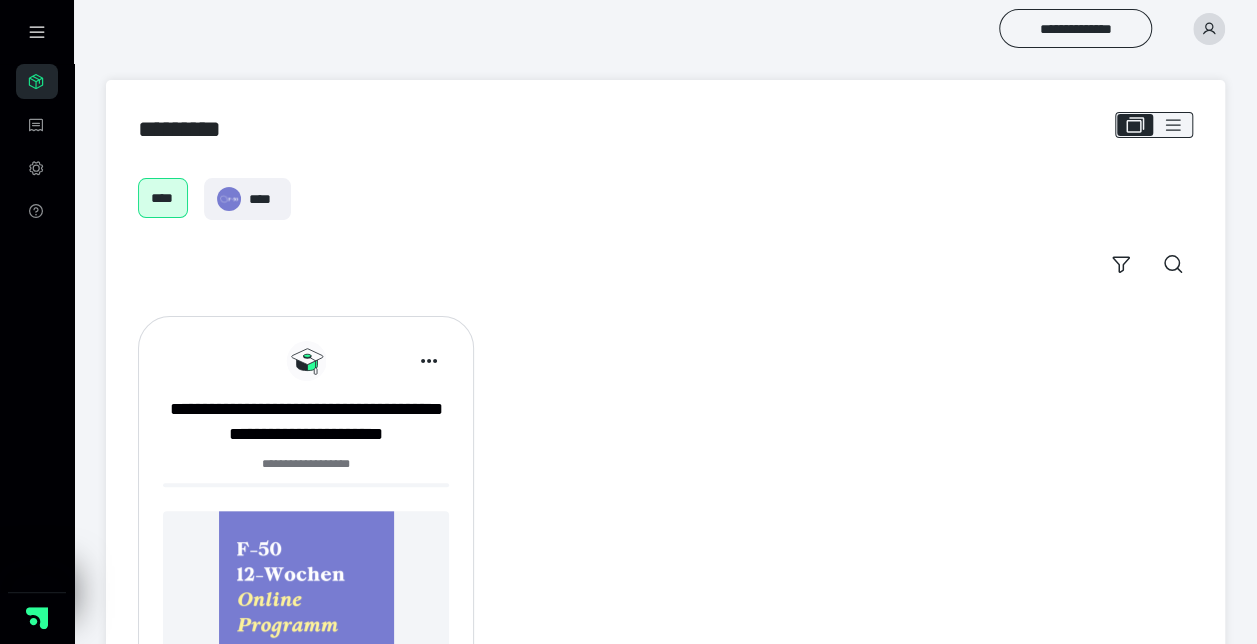 scroll, scrollTop: 161, scrollLeft: 0, axis: vertical 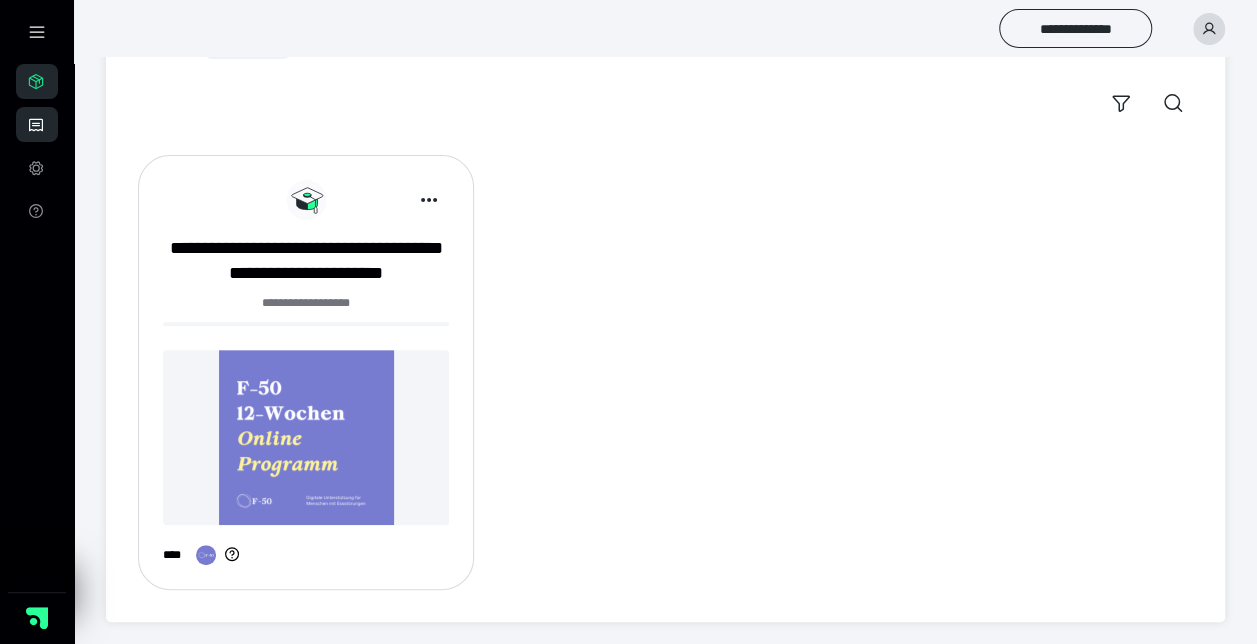 click on "**********" at bounding box center (37, 124) 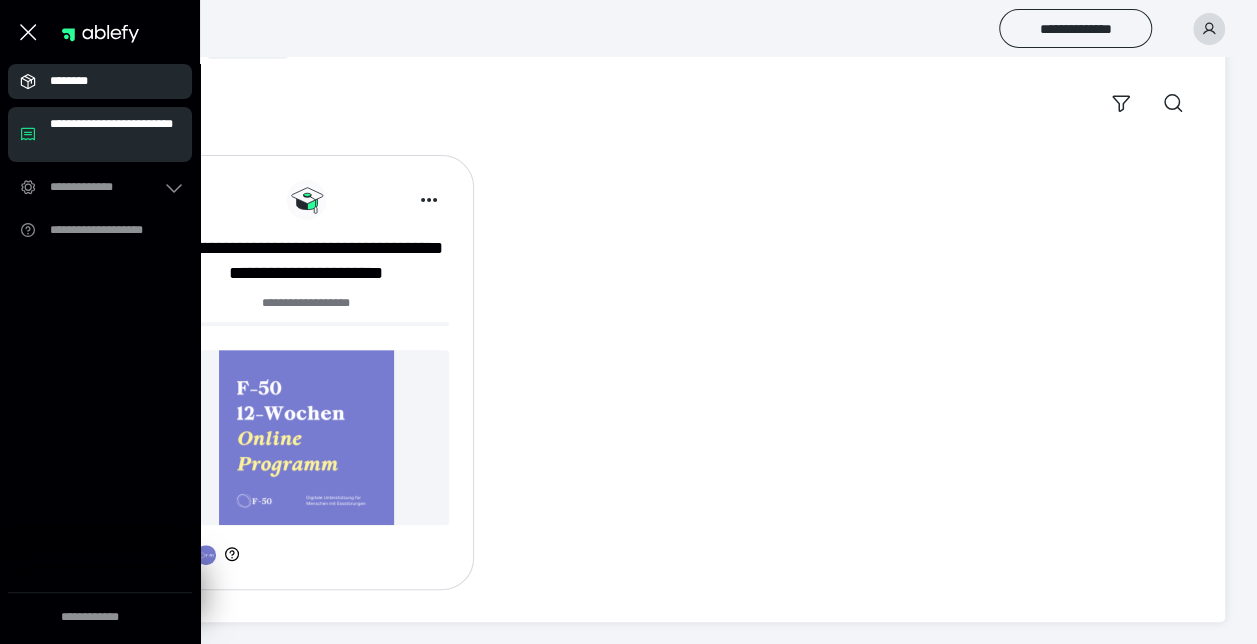 click on "********" at bounding box center [106, 81] 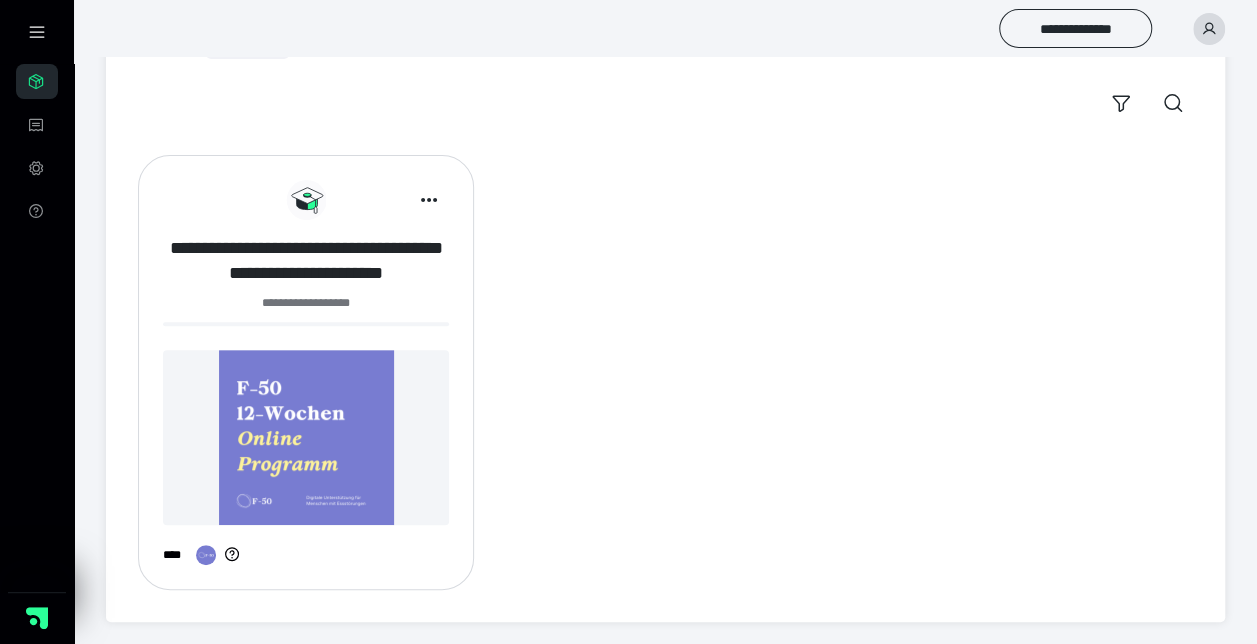 click on "**********" at bounding box center [306, 261] 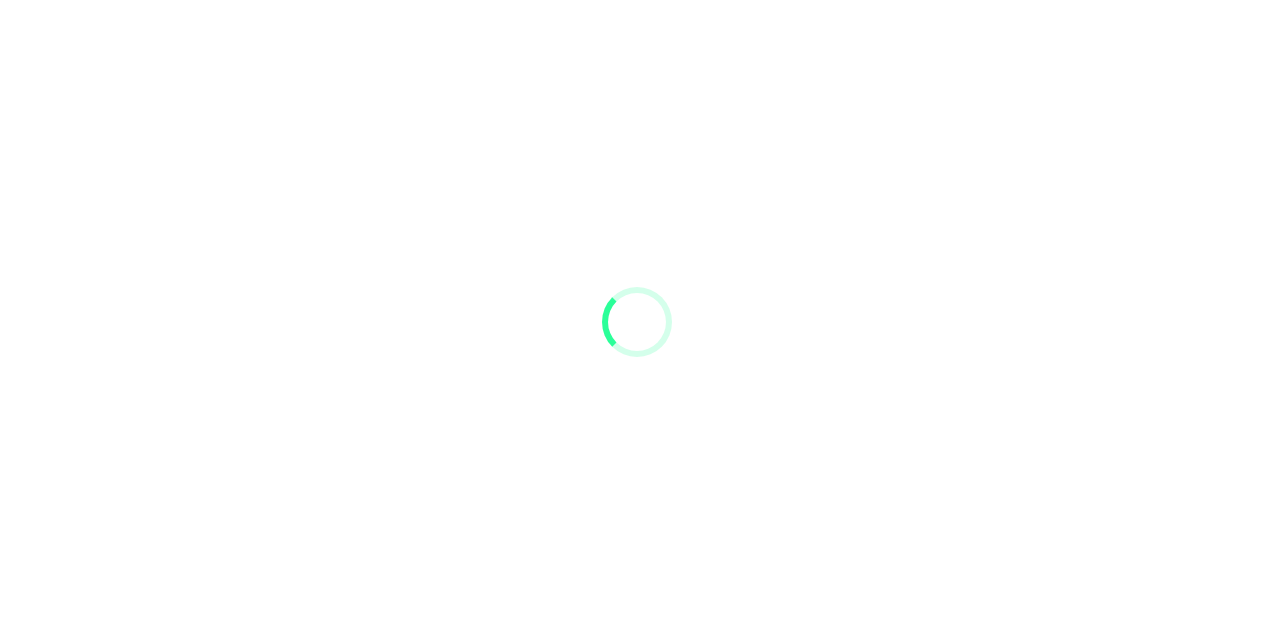 scroll, scrollTop: 0, scrollLeft: 0, axis: both 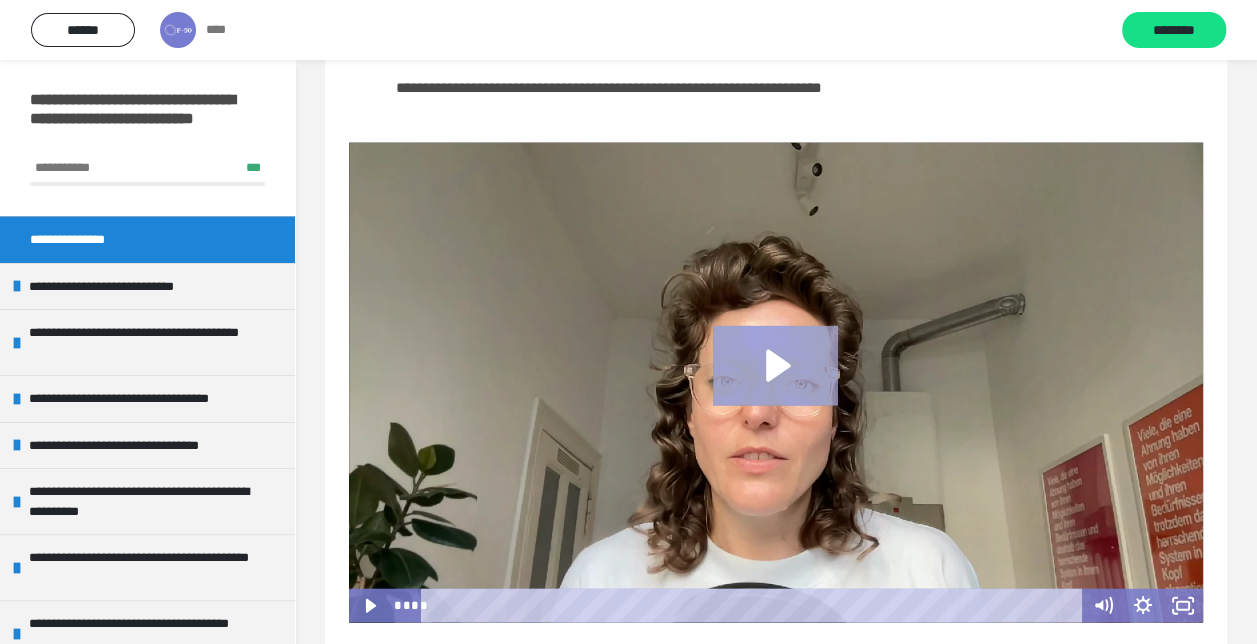 click 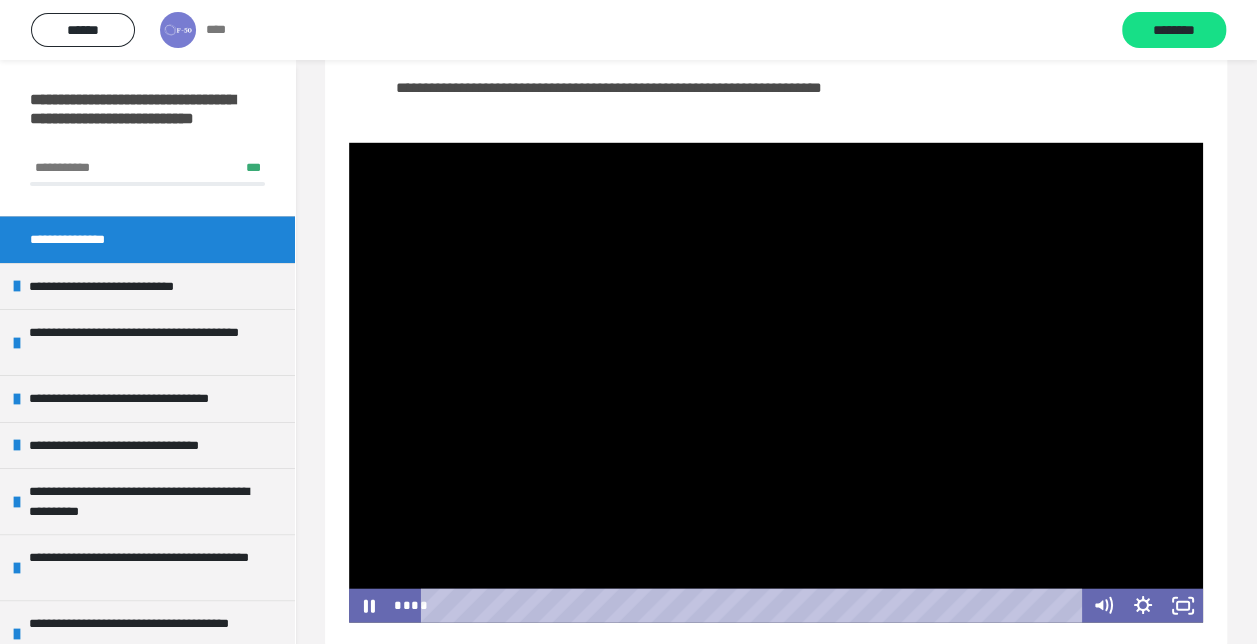 type 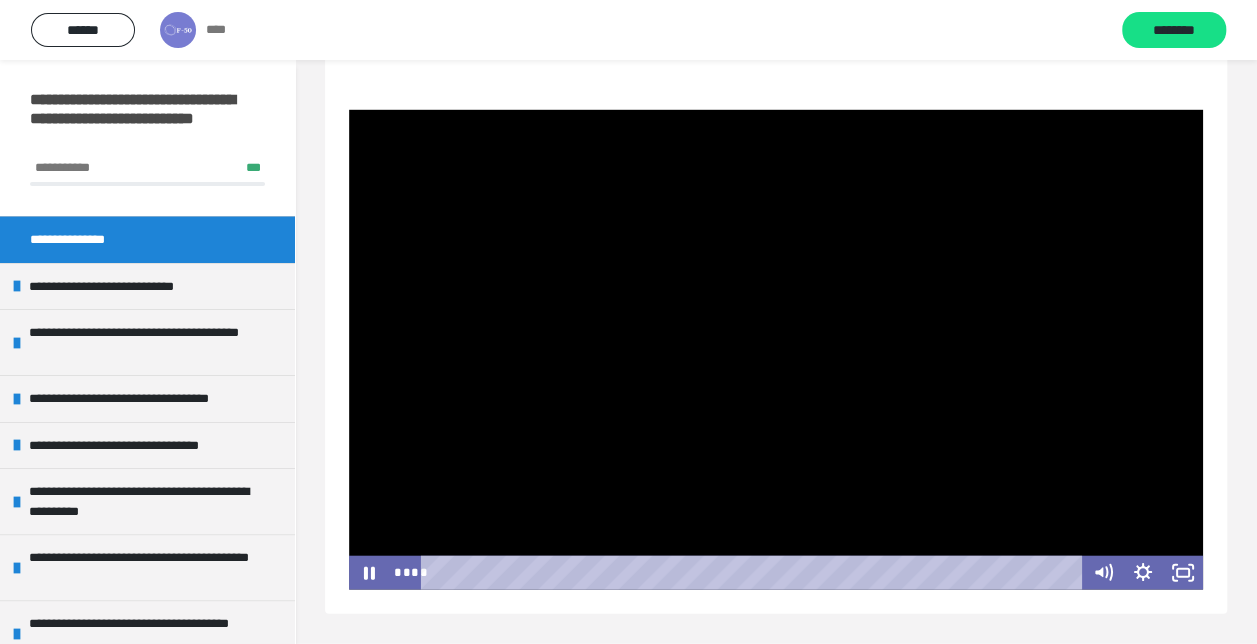 scroll, scrollTop: 2126, scrollLeft: 0, axis: vertical 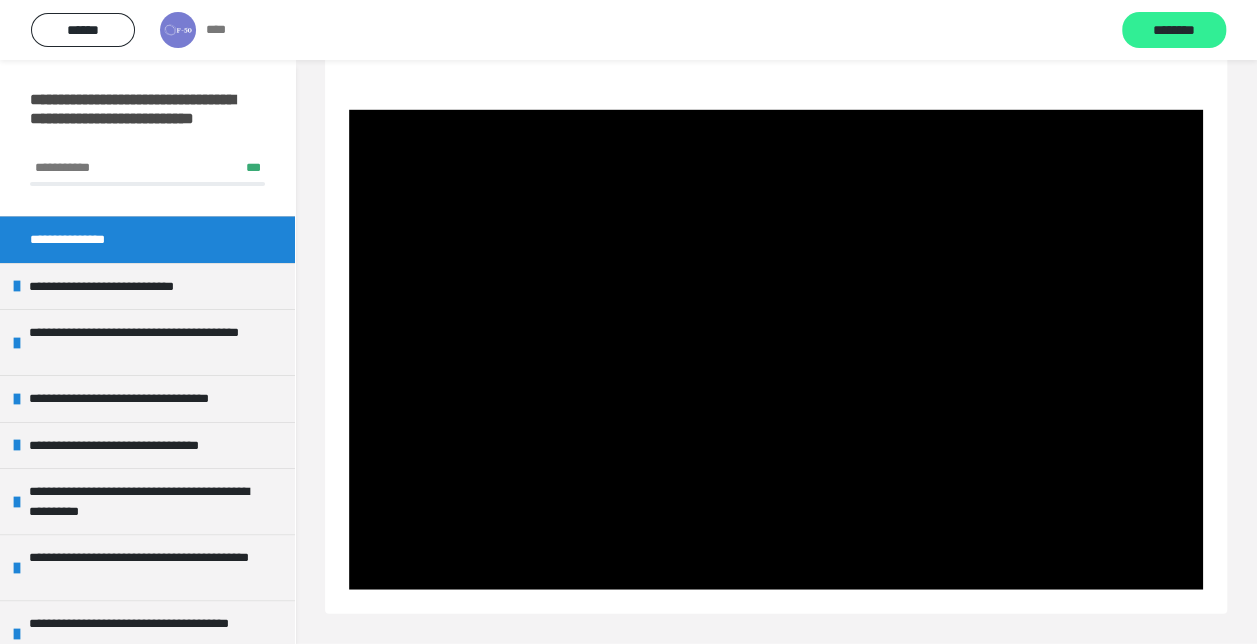 click on "********" at bounding box center (1174, 30) 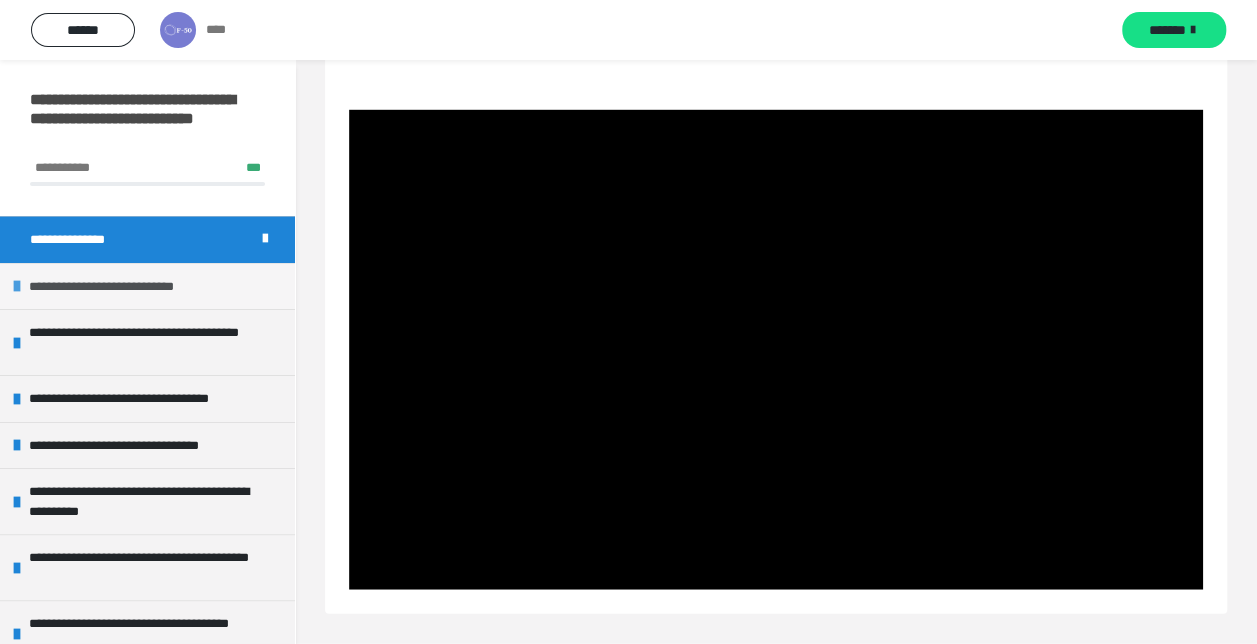 click on "**********" at bounding box center (147, 286) 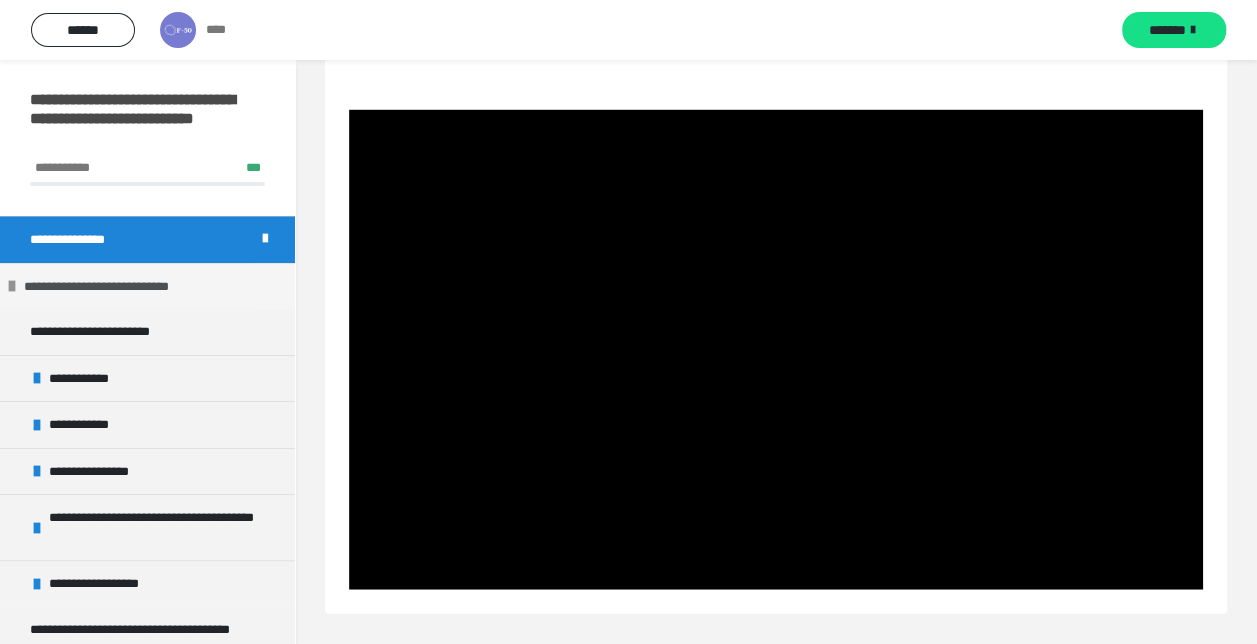 click on "**********" at bounding box center (117, 287) 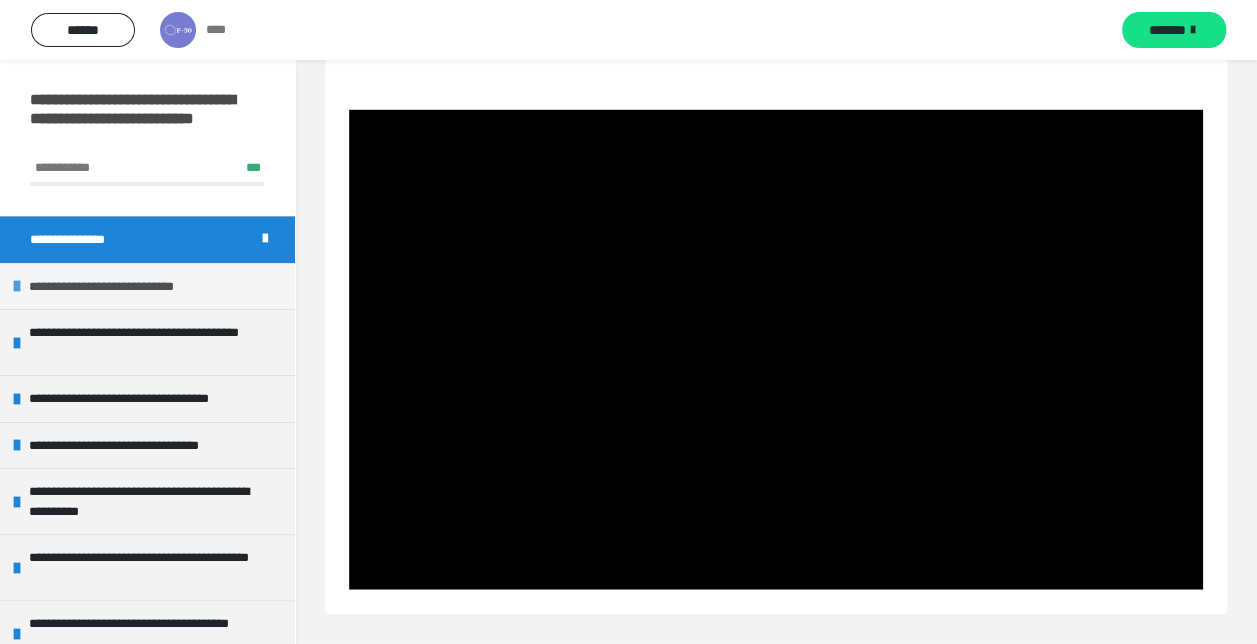 click on "**********" at bounding box center [122, 287] 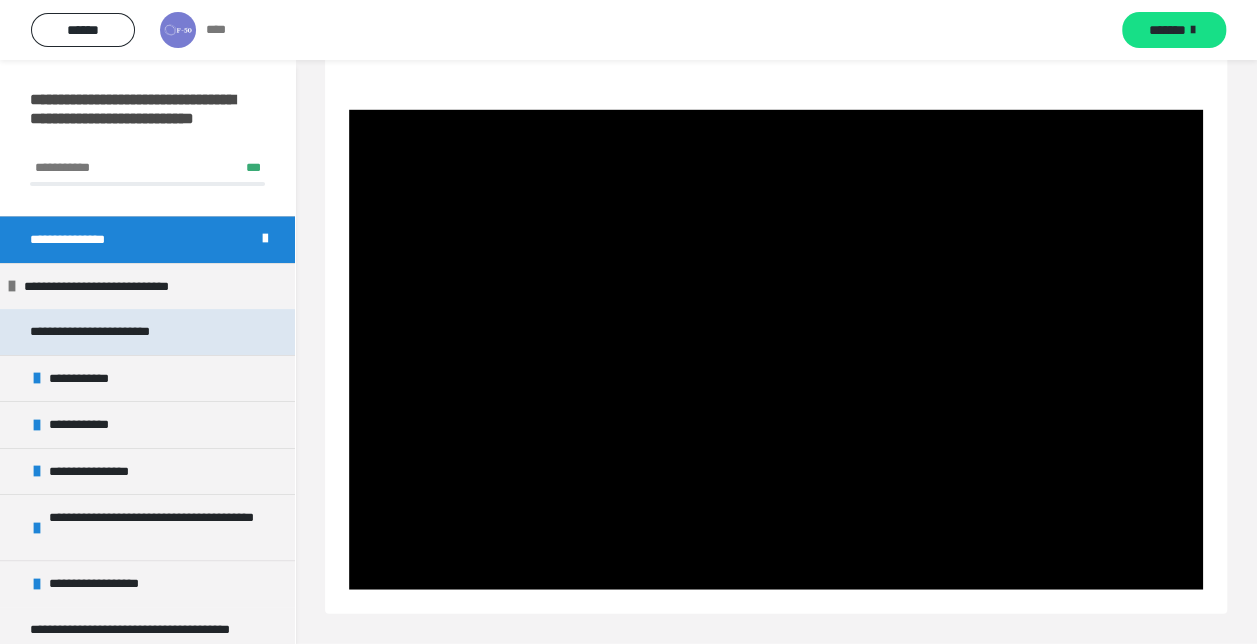 click on "**********" at bounding box center [121, 332] 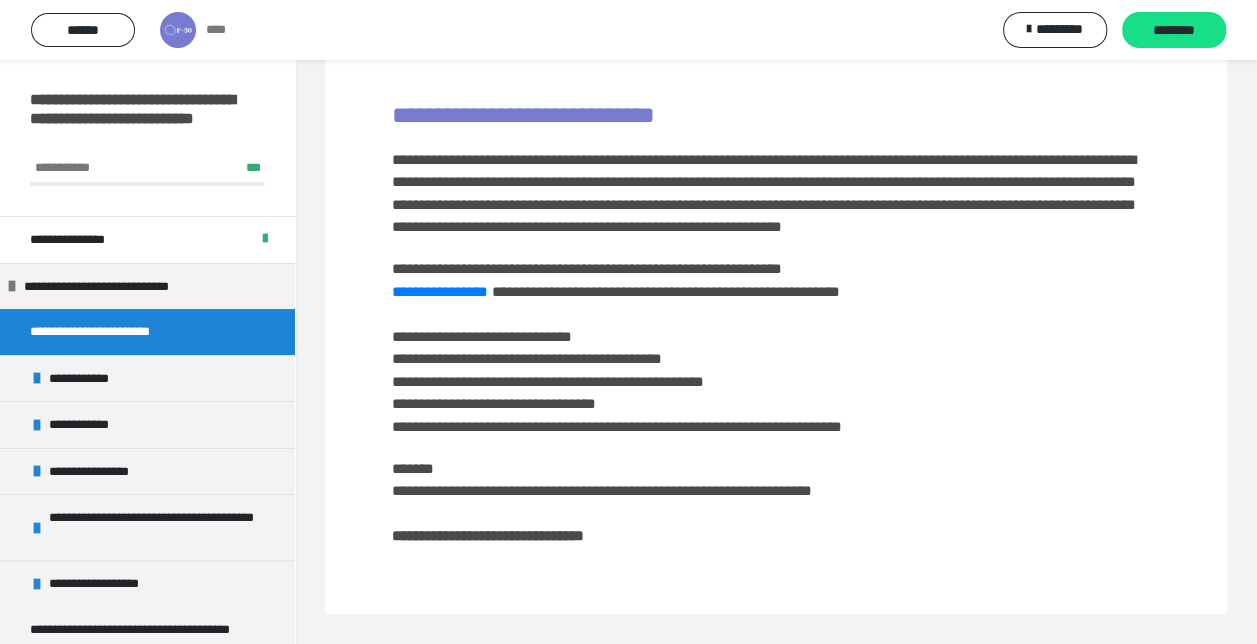 scroll, scrollTop: 536, scrollLeft: 0, axis: vertical 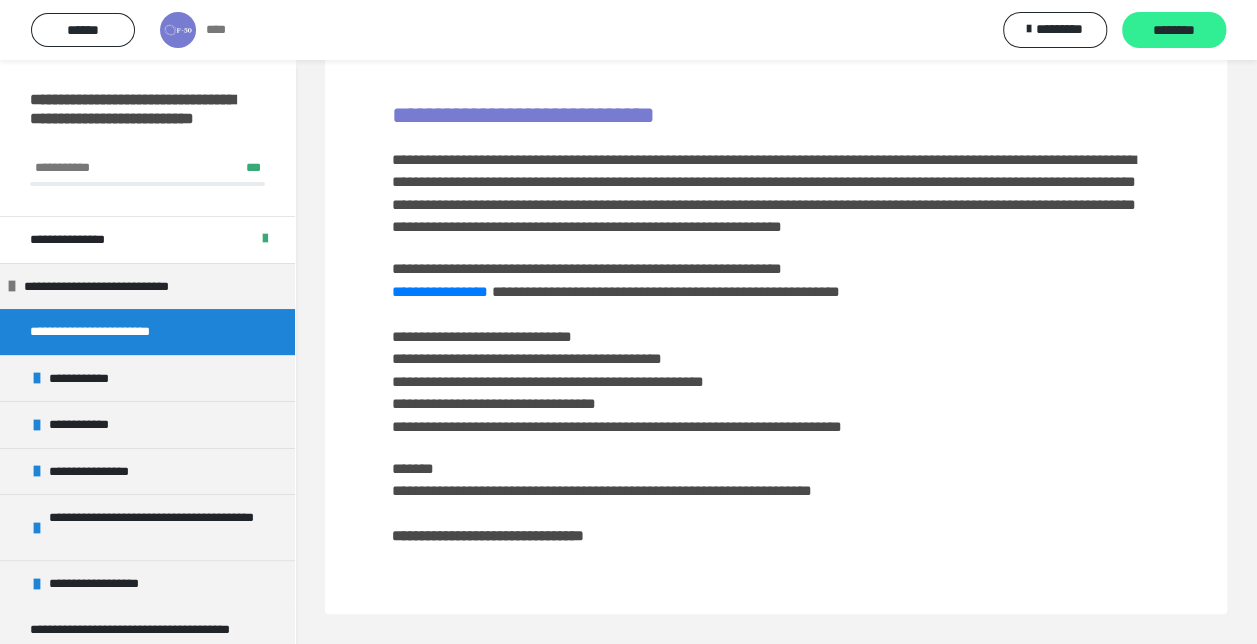 click on "********" at bounding box center [1174, 30] 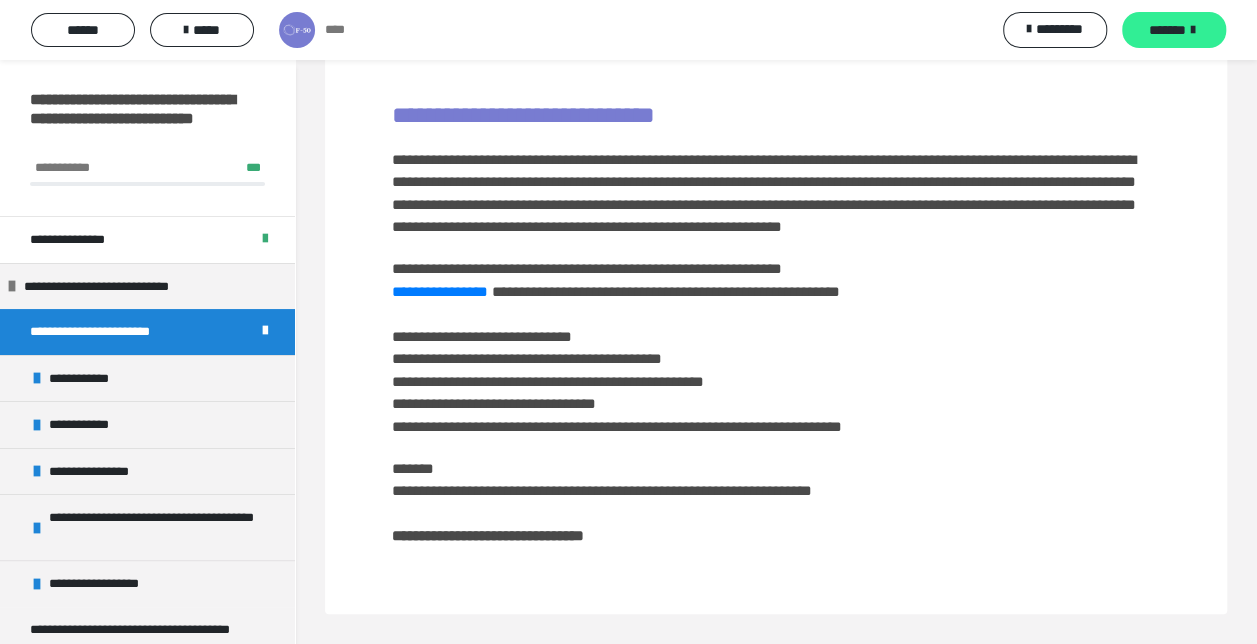 click at bounding box center (1193, 30) 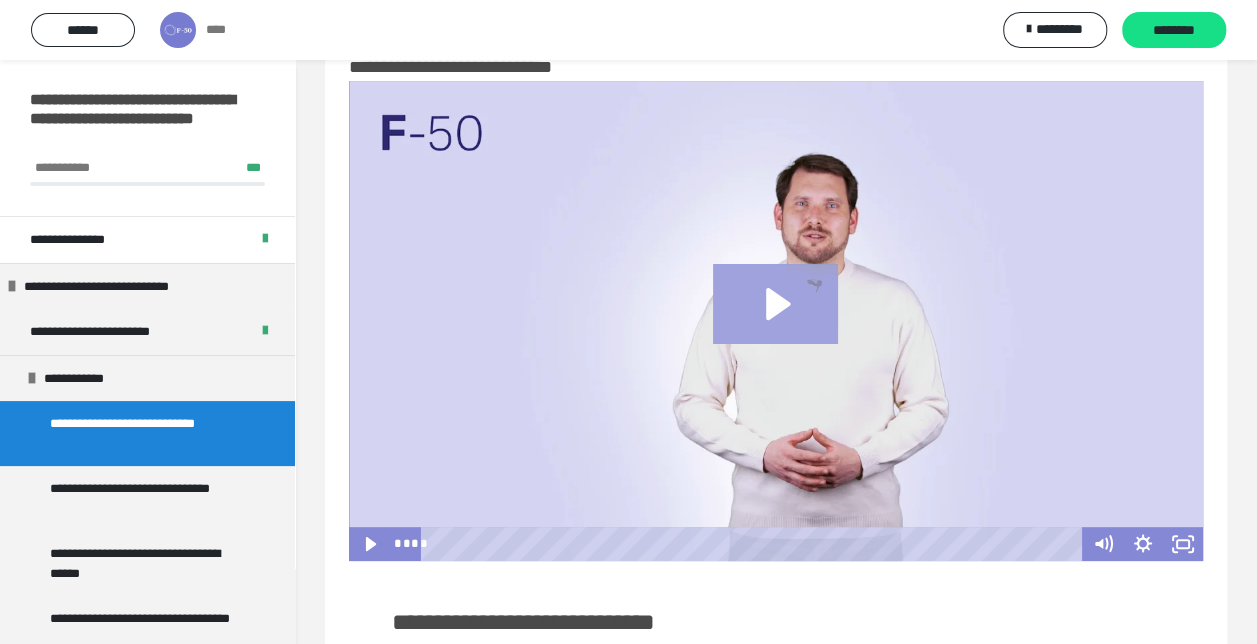 scroll, scrollTop: 0, scrollLeft: 0, axis: both 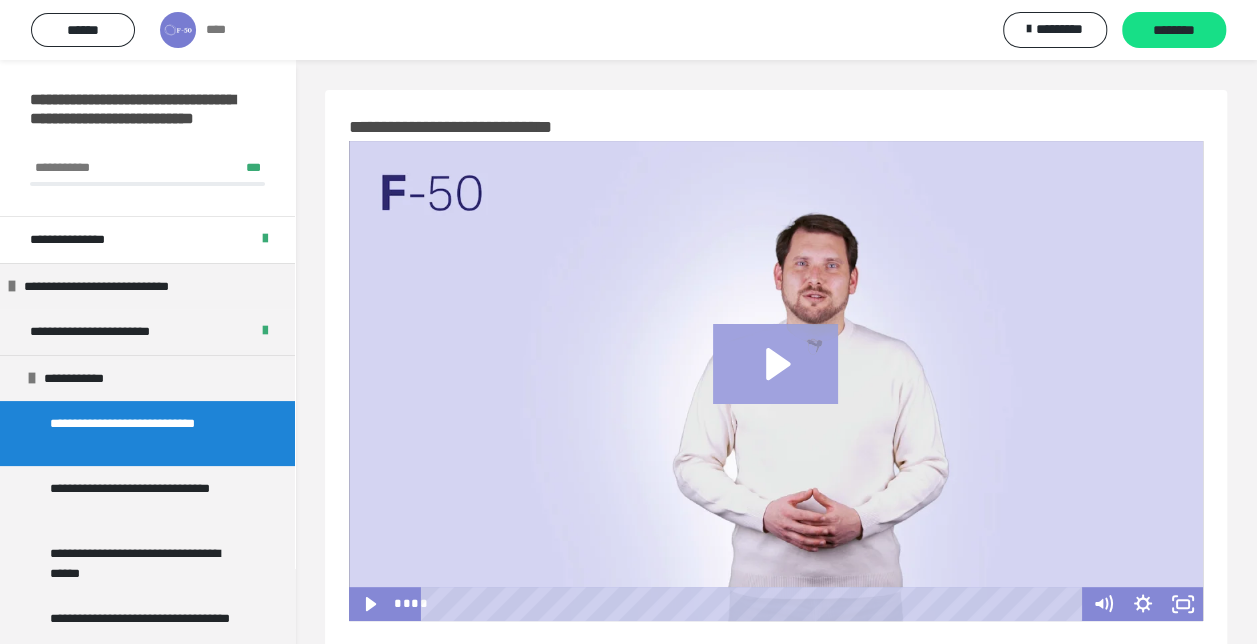 click 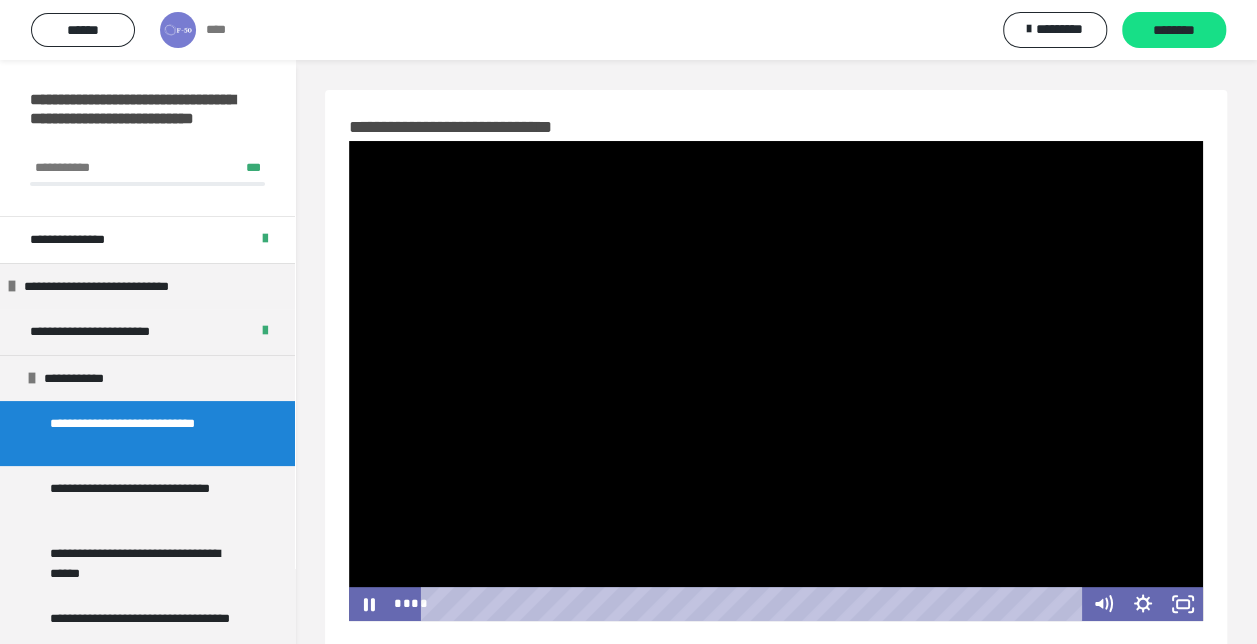 type 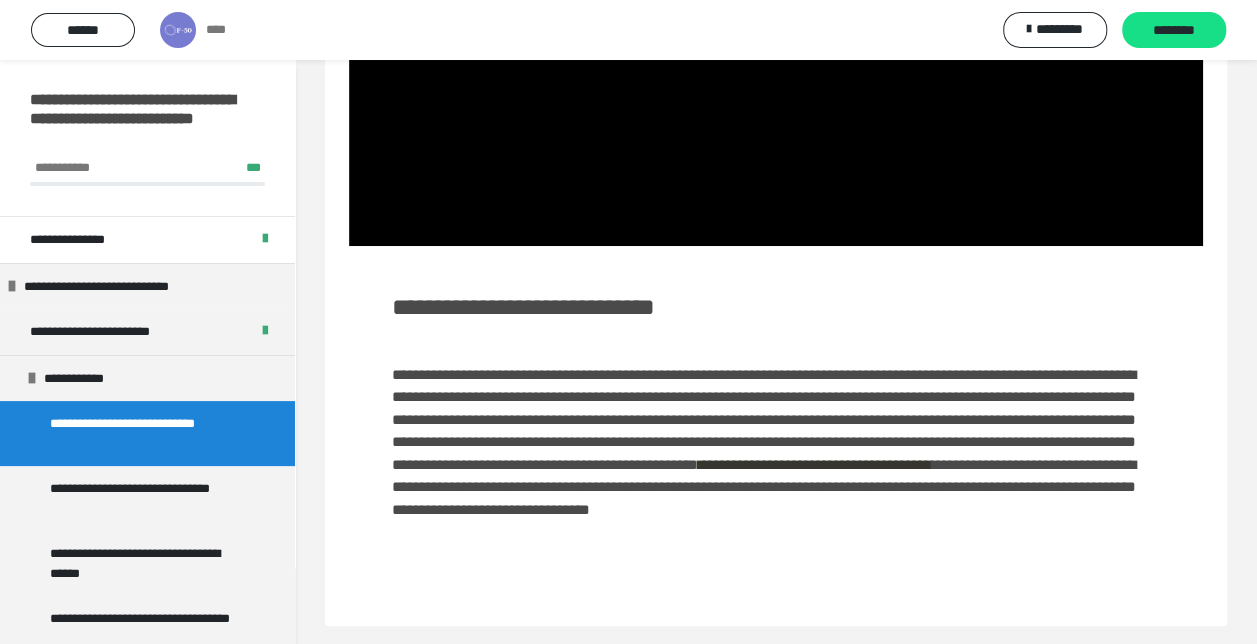 scroll, scrollTop: 387, scrollLeft: 0, axis: vertical 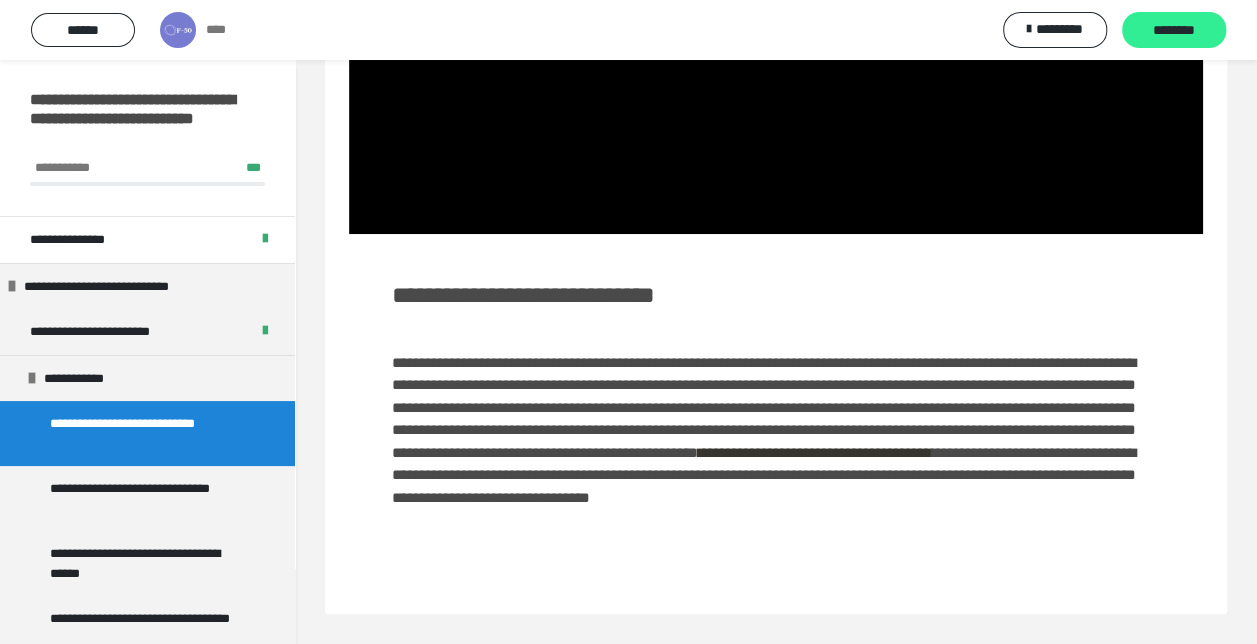 click on "********" at bounding box center (1174, 31) 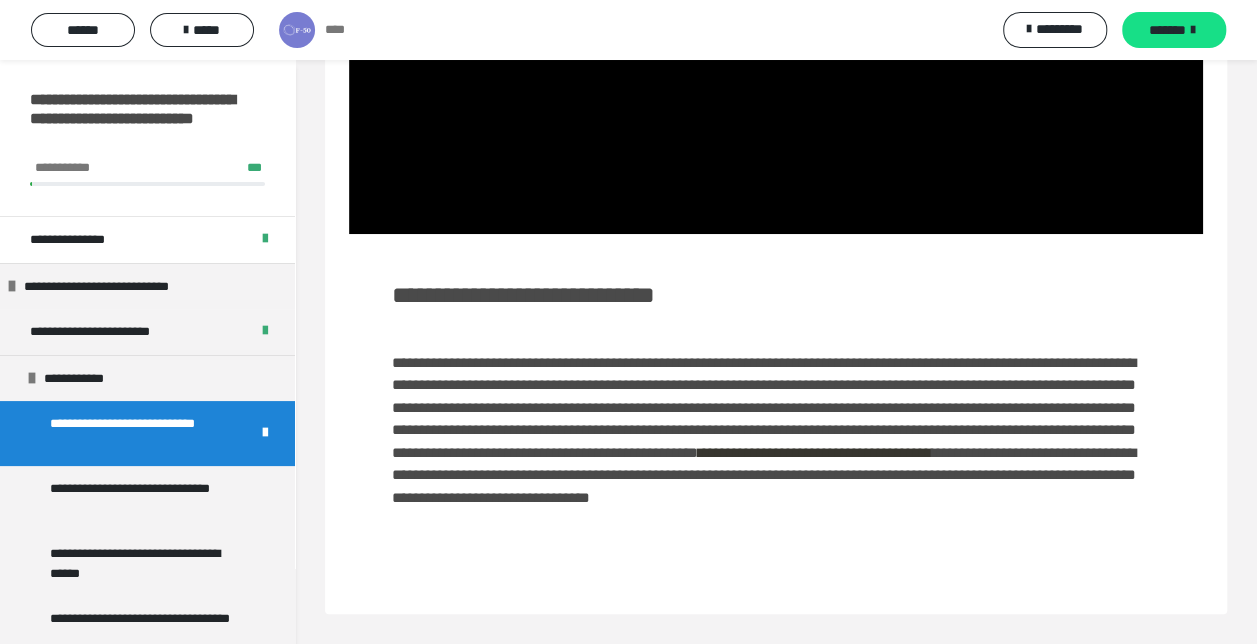 click on "*******" at bounding box center (1167, 30) 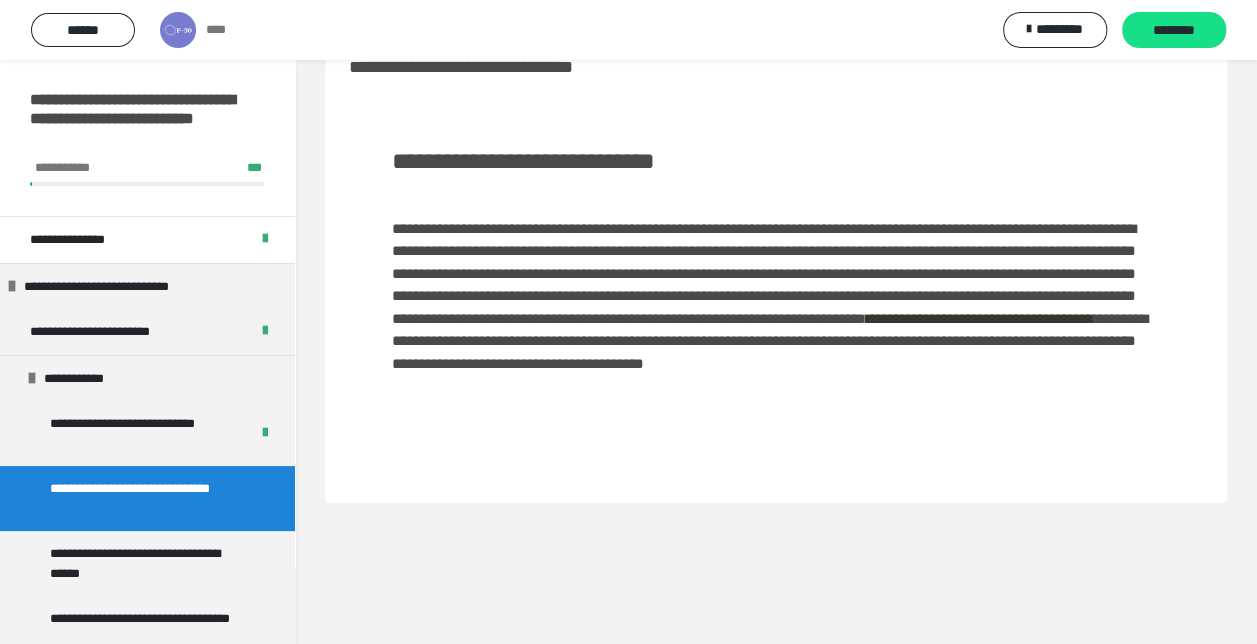 scroll, scrollTop: 60, scrollLeft: 0, axis: vertical 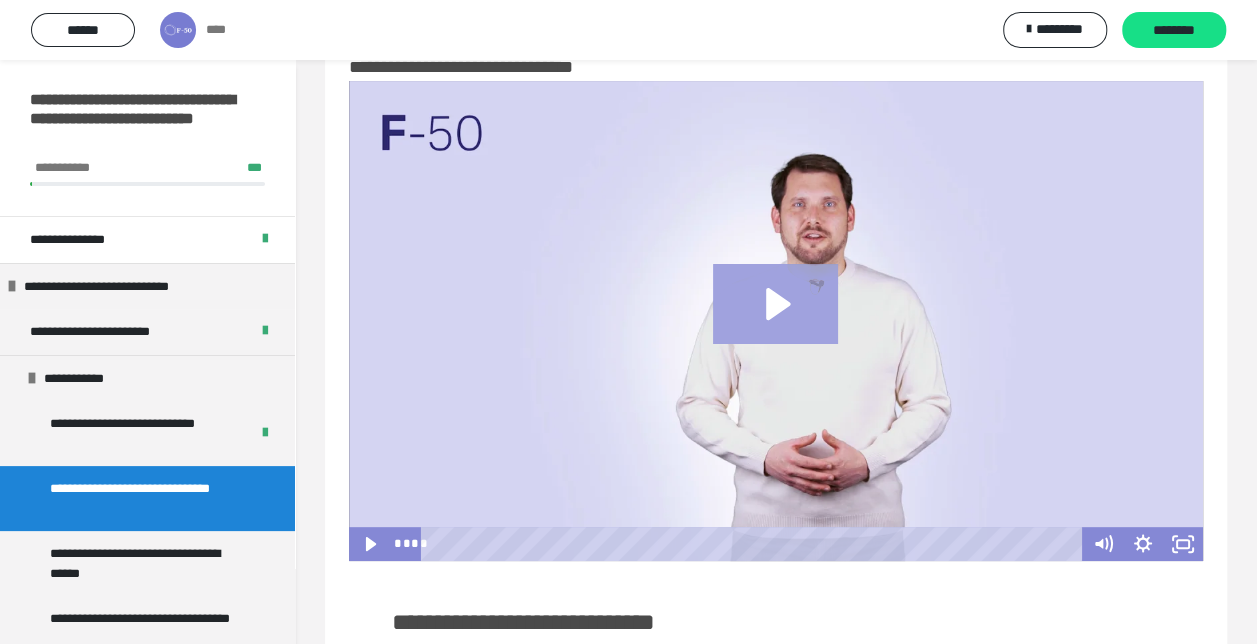 click 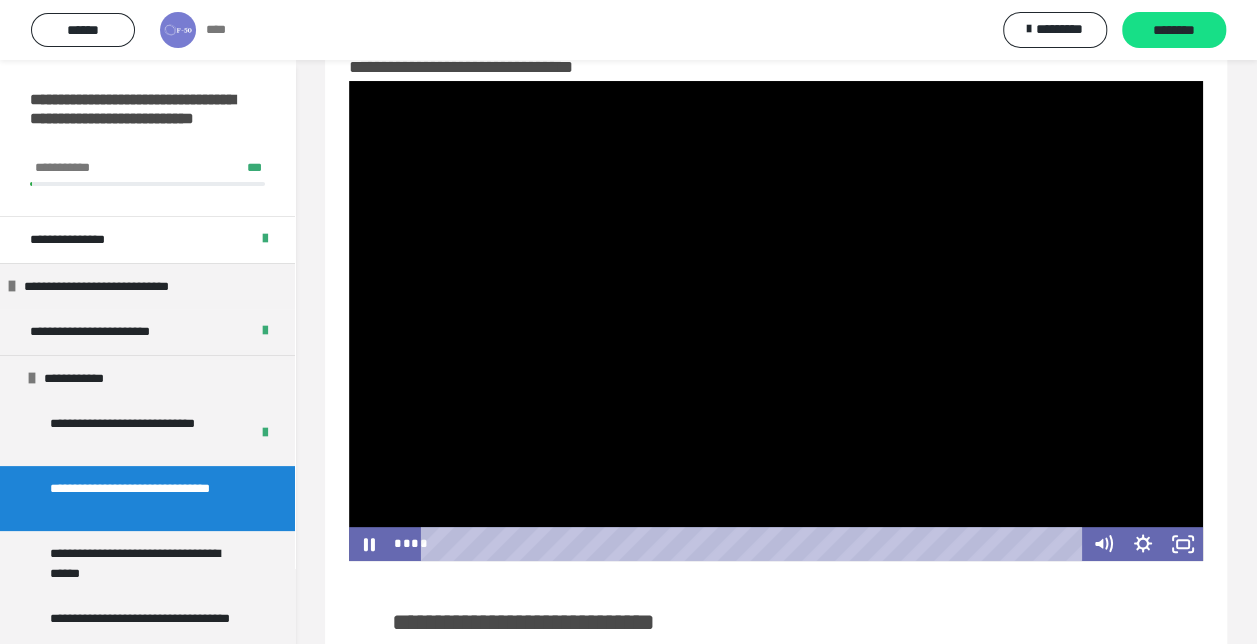 scroll, scrollTop: 0, scrollLeft: 0, axis: both 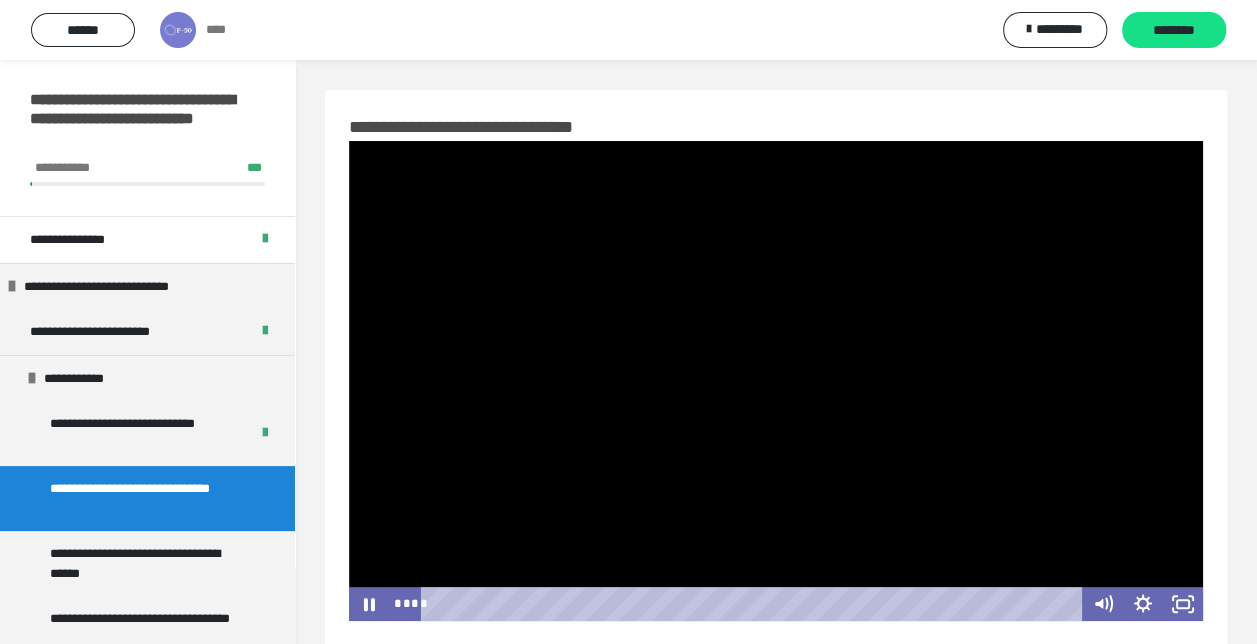 type 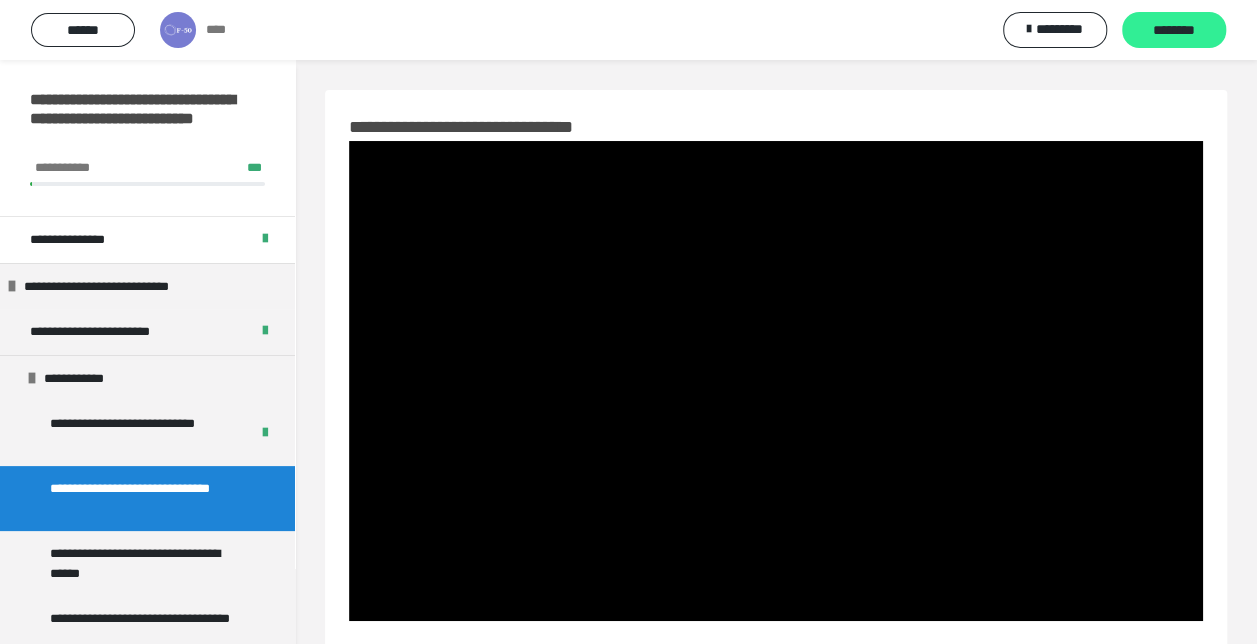 click on "********" at bounding box center [1174, 31] 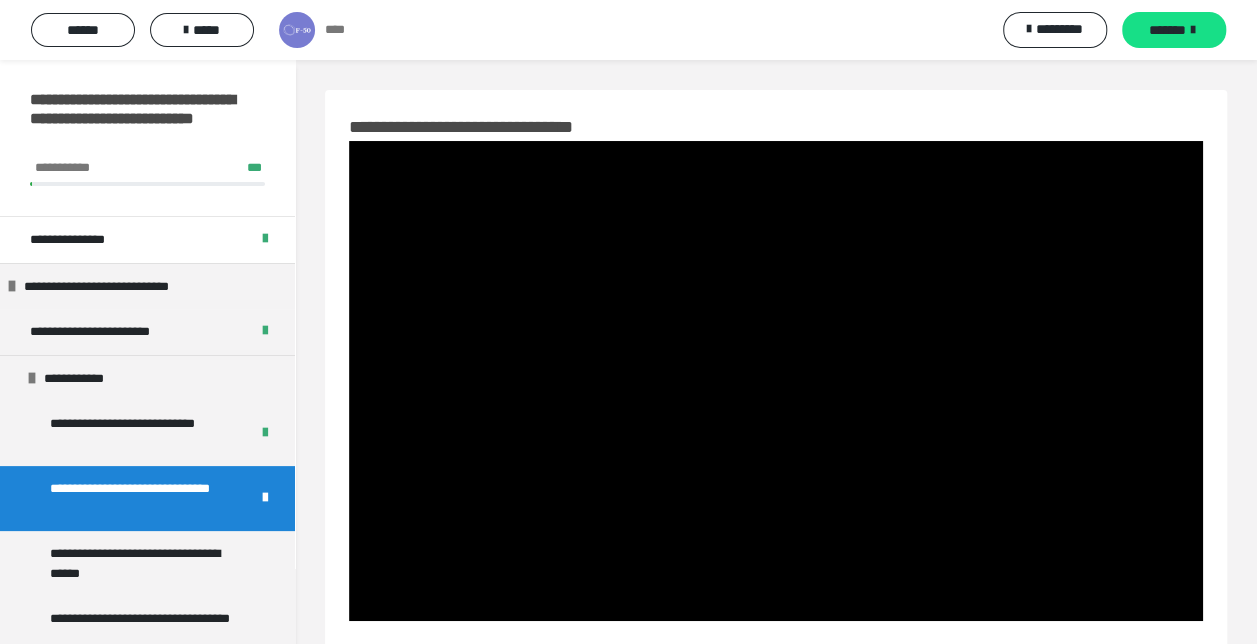 click on "*******" at bounding box center (1167, 30) 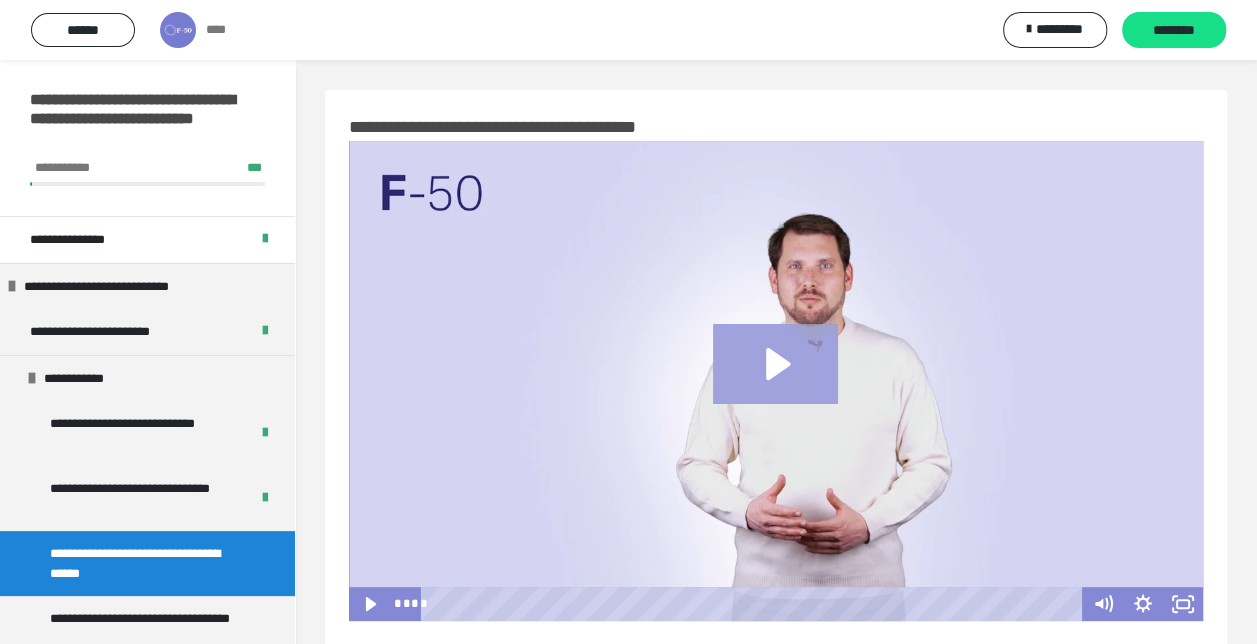 click 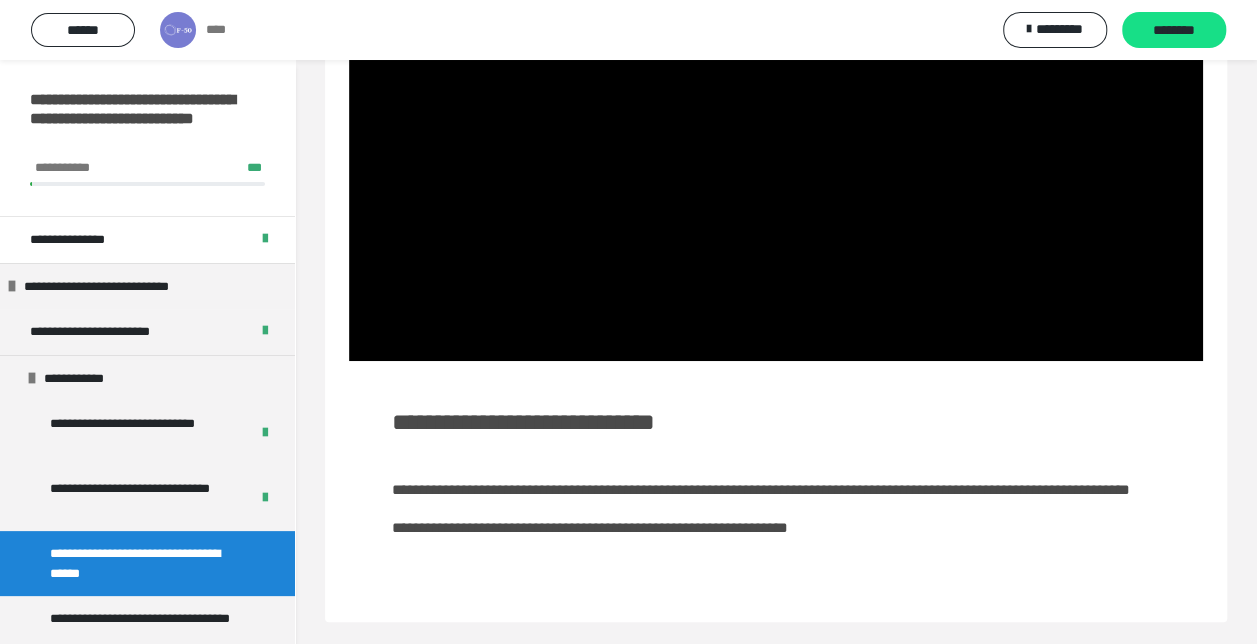 scroll, scrollTop: 290, scrollLeft: 0, axis: vertical 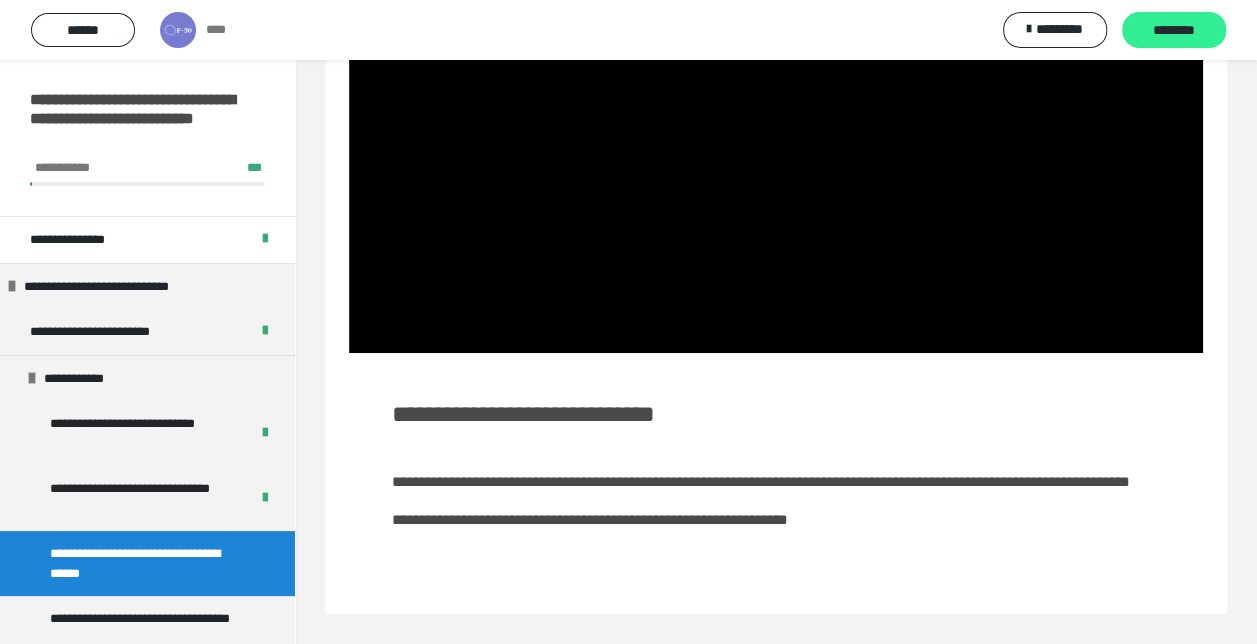 click on "********" at bounding box center [1174, 30] 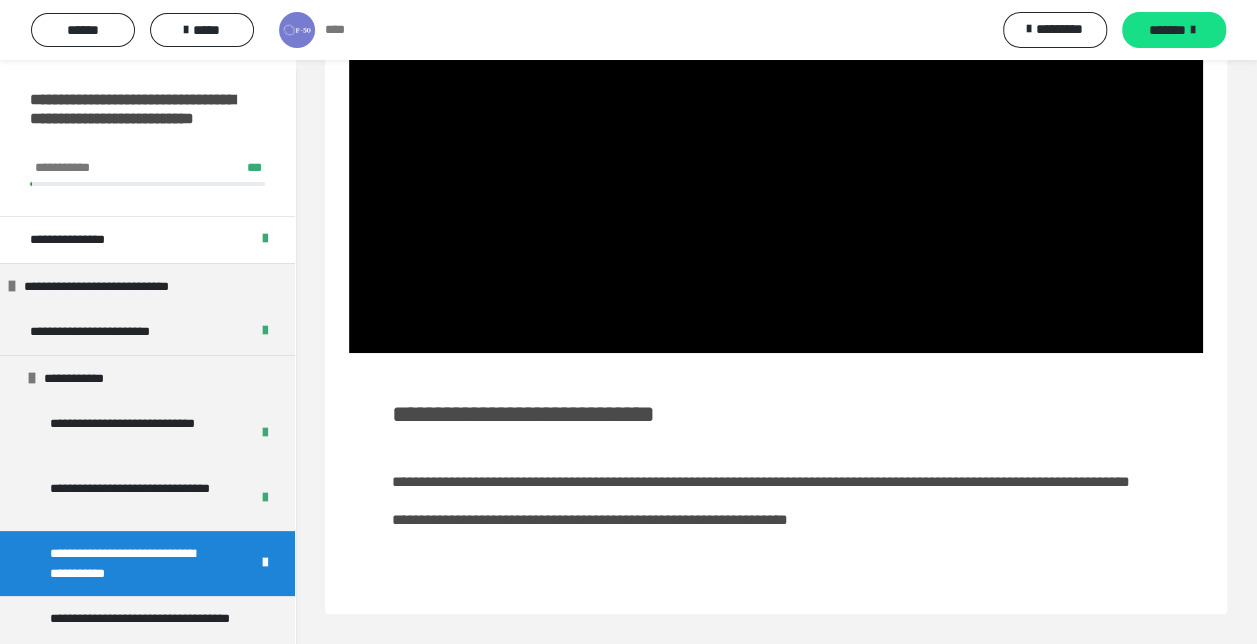 click on "****** ***** **** ********* *******" at bounding box center [628, 30] 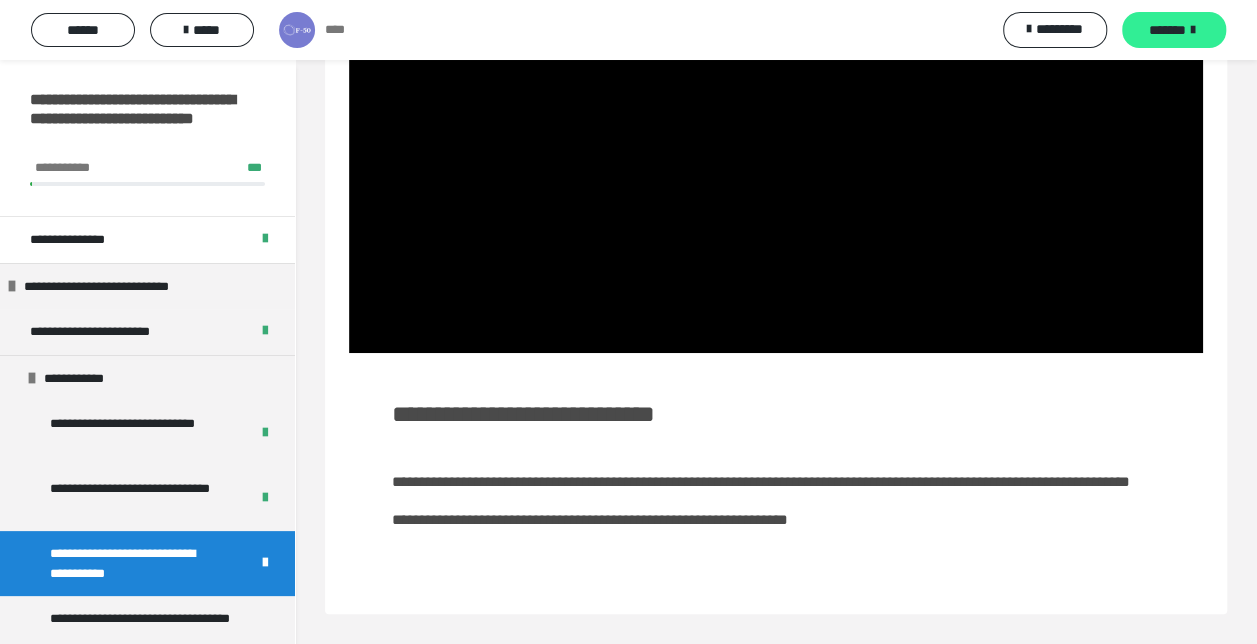 click on "*******" at bounding box center (1167, 30) 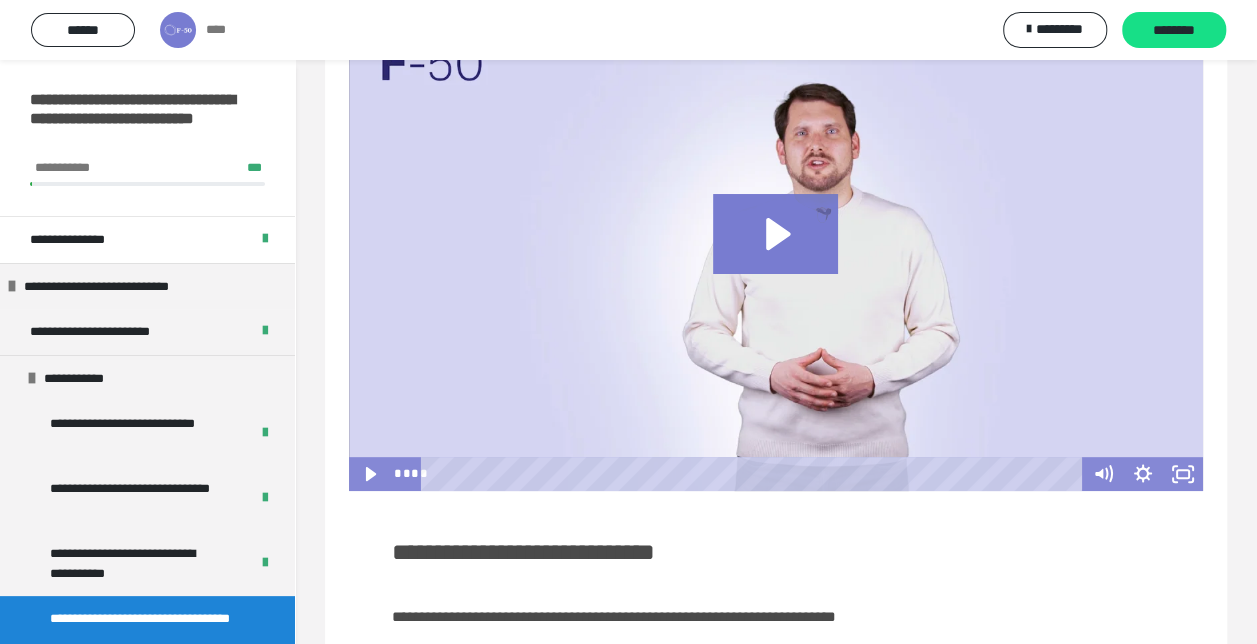 scroll, scrollTop: 124, scrollLeft: 0, axis: vertical 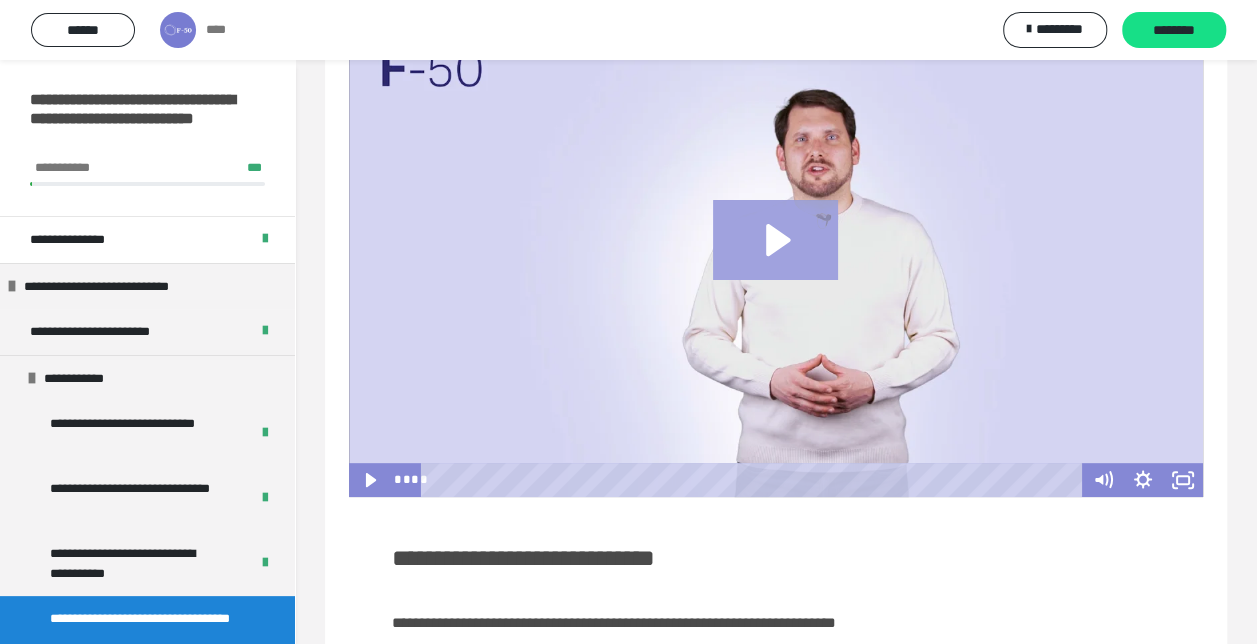 click 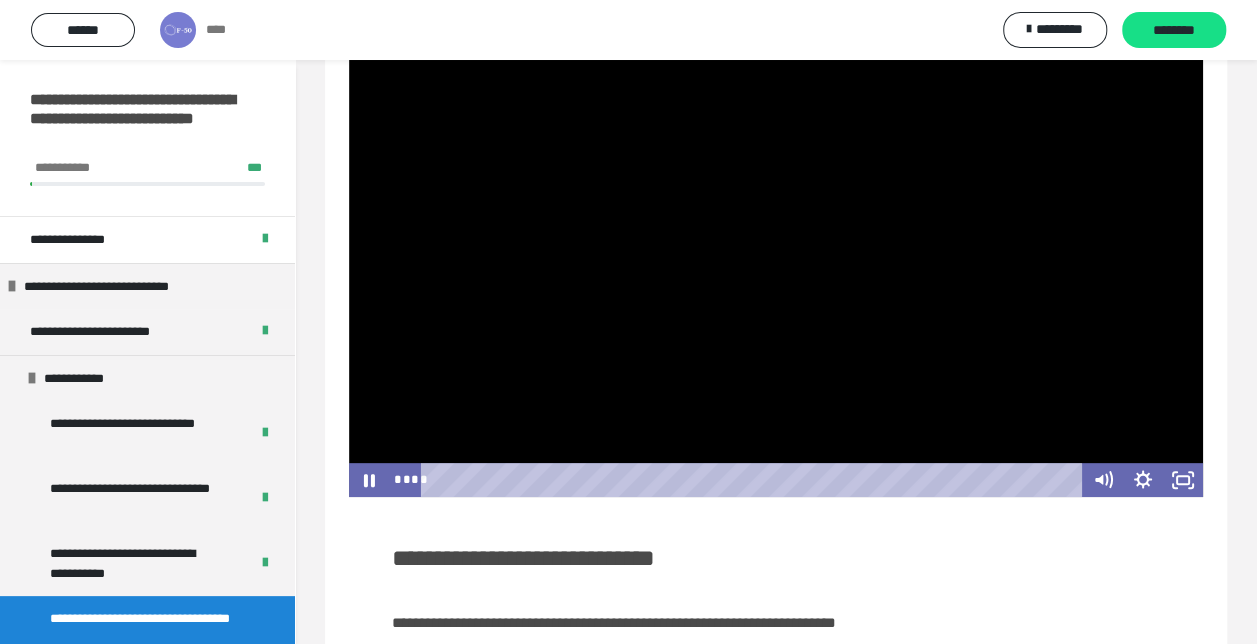 scroll, scrollTop: 0, scrollLeft: 0, axis: both 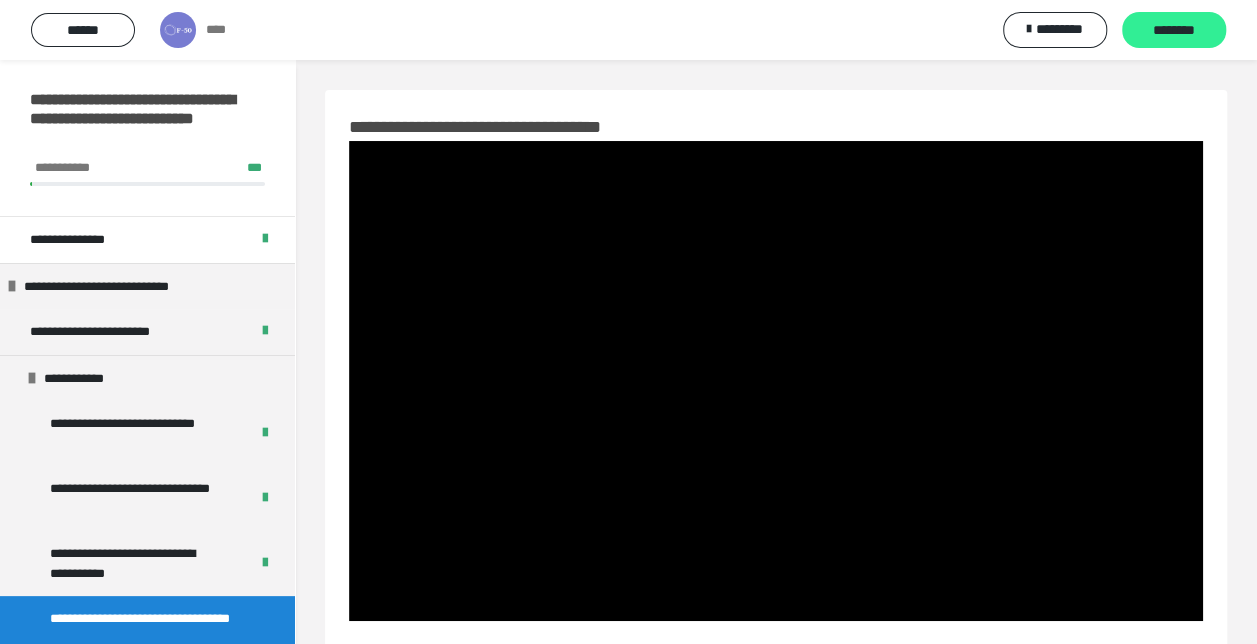 click on "********" at bounding box center [1174, 31] 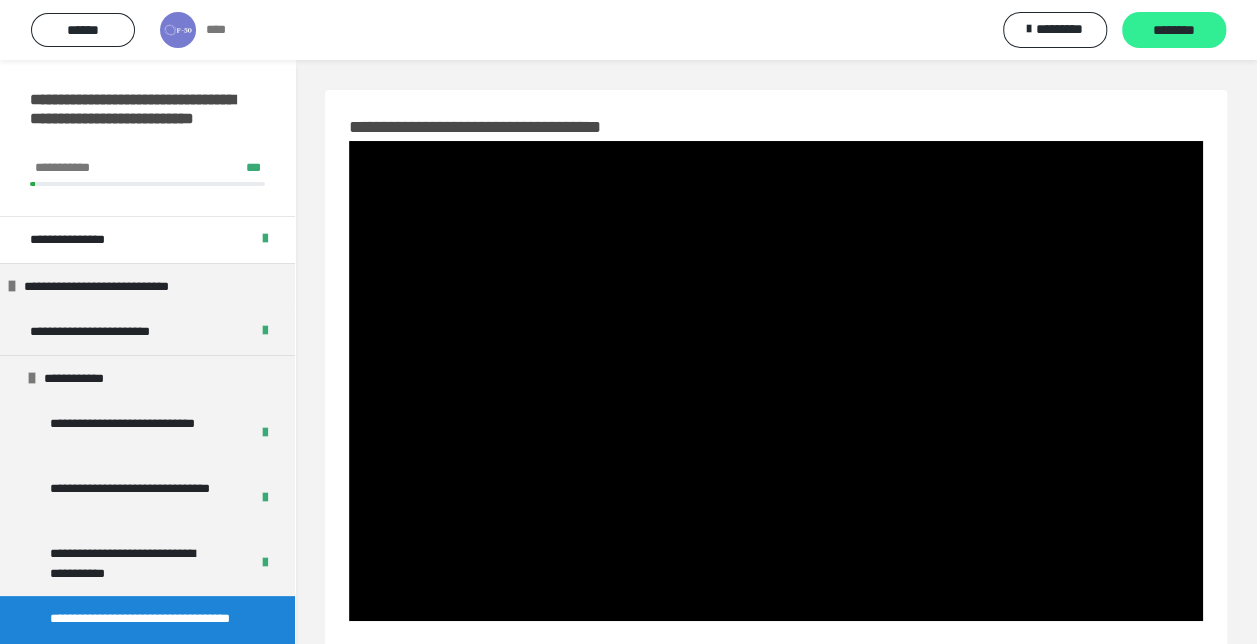 click on "********" at bounding box center (1174, 31) 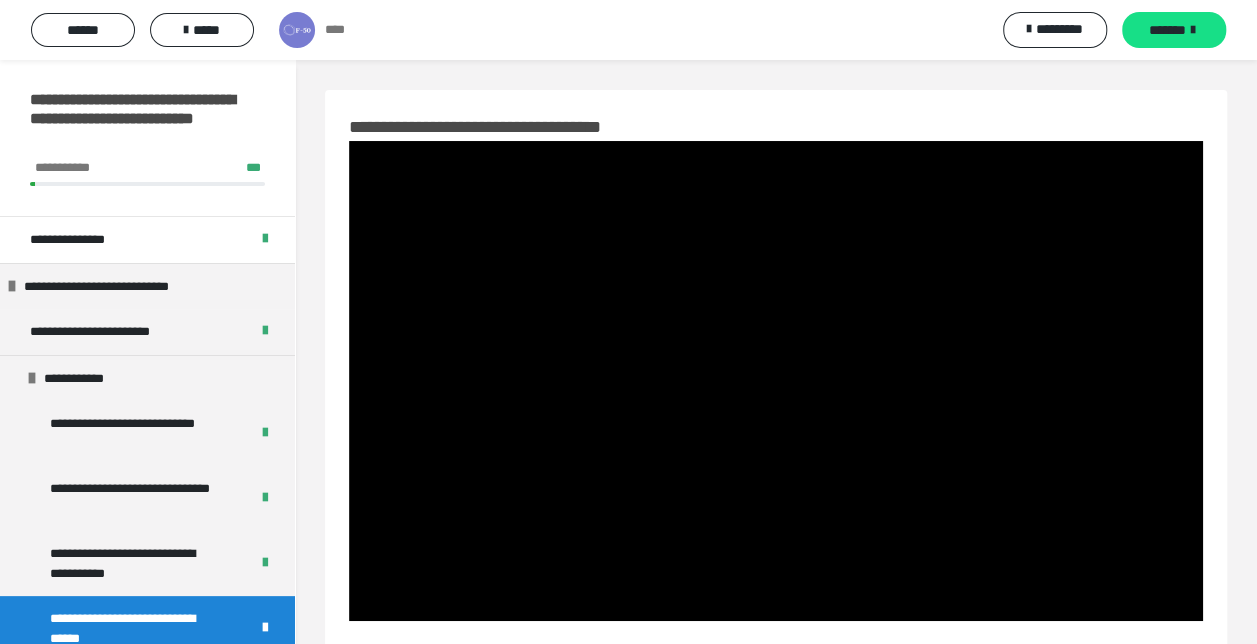 click on "*******" at bounding box center [1167, 30] 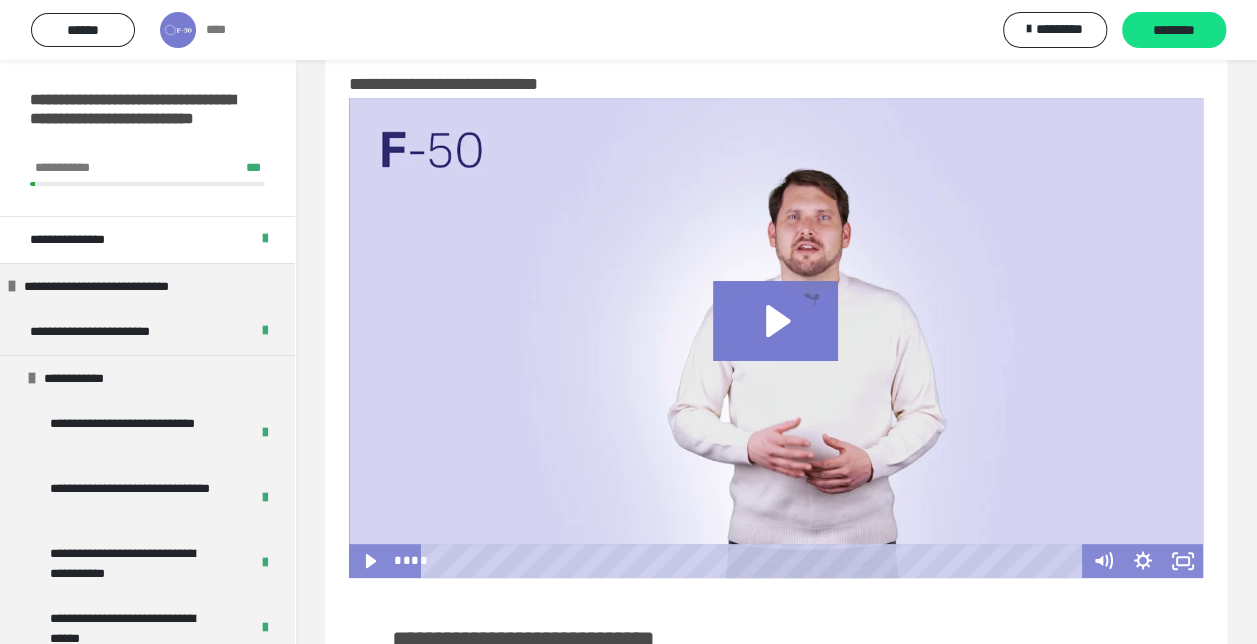 scroll, scrollTop: 44, scrollLeft: 0, axis: vertical 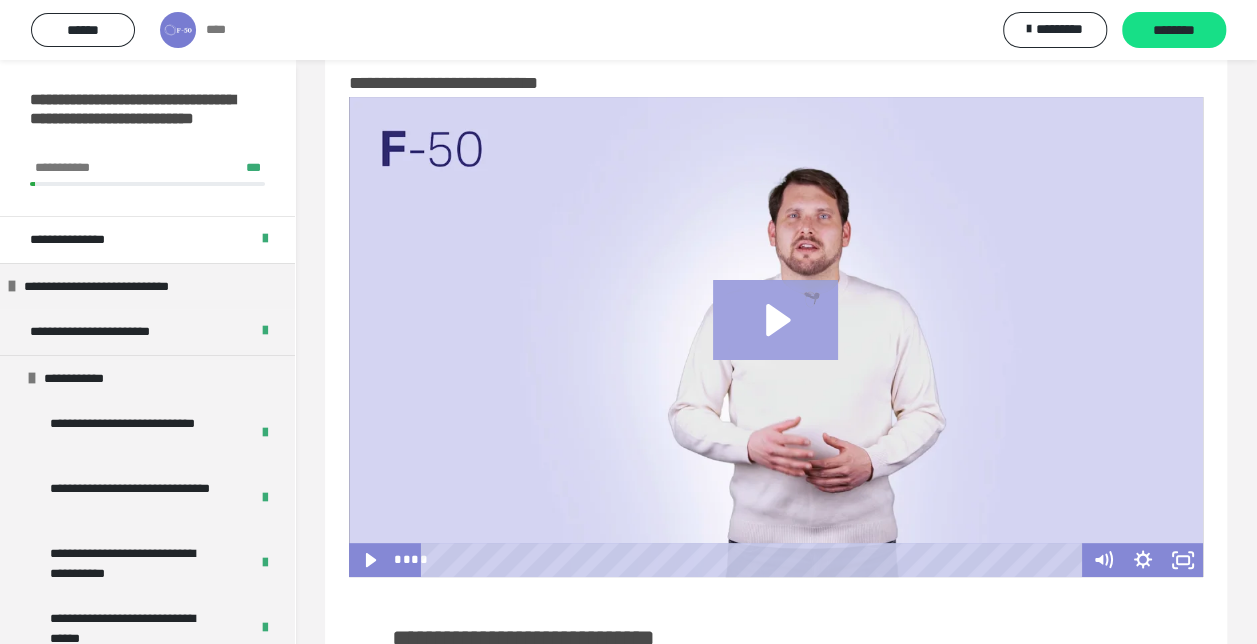 click 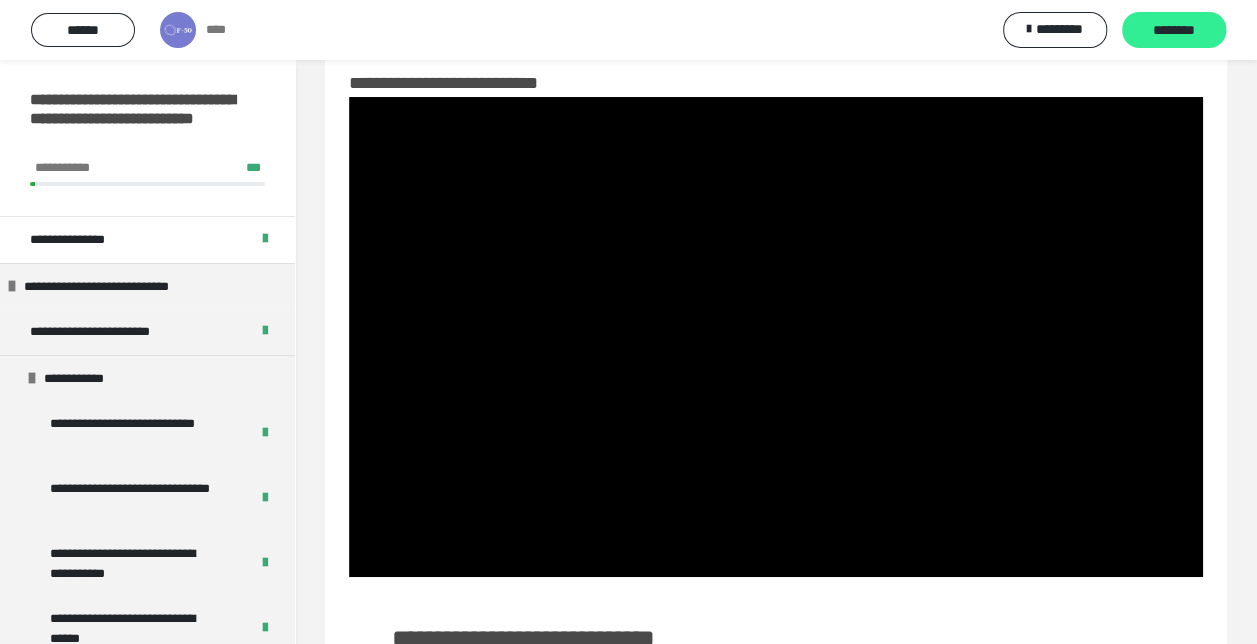 click on "********" at bounding box center [1174, 31] 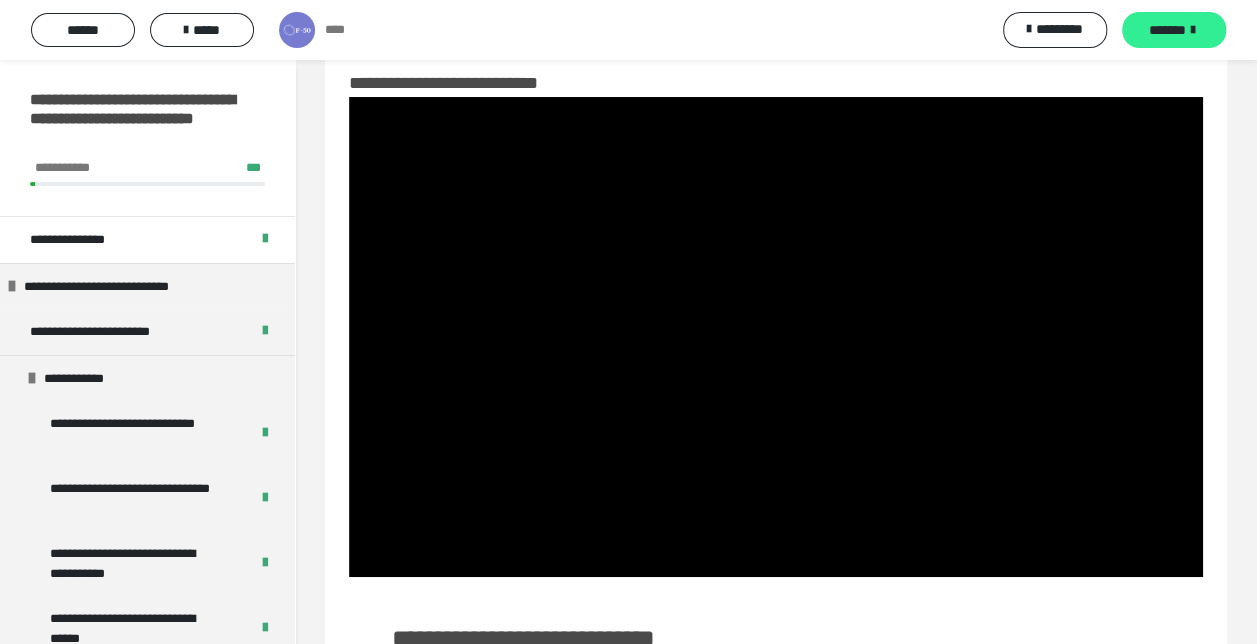 click on "*******" at bounding box center (1167, 30) 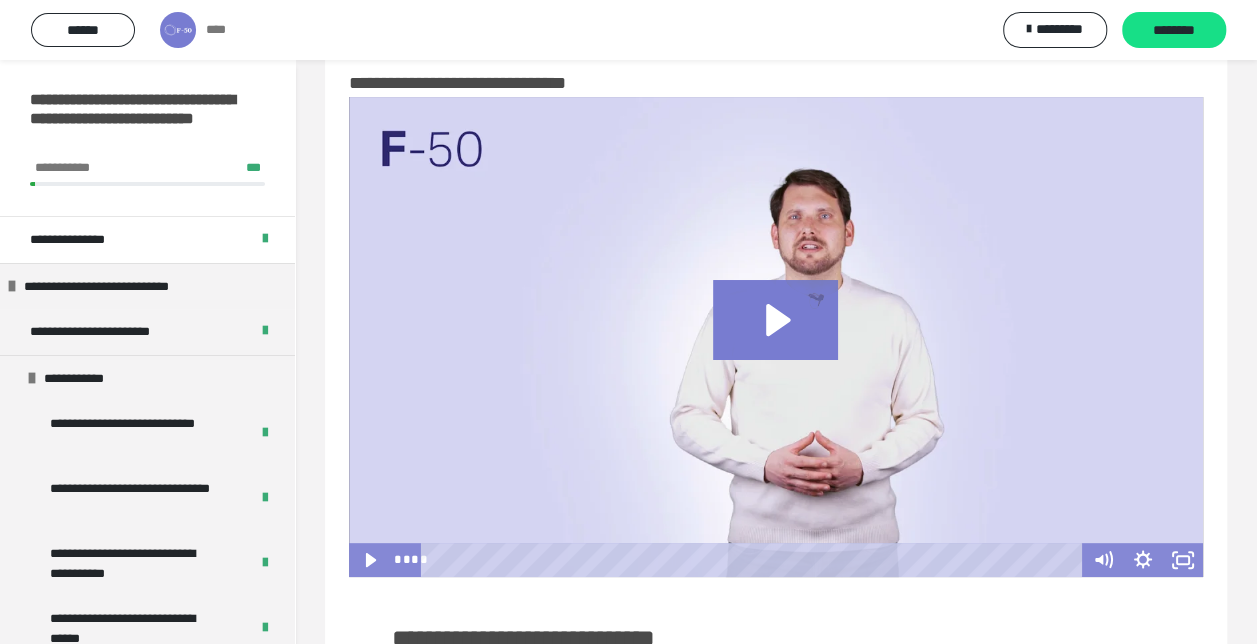 scroll, scrollTop: 72, scrollLeft: 0, axis: vertical 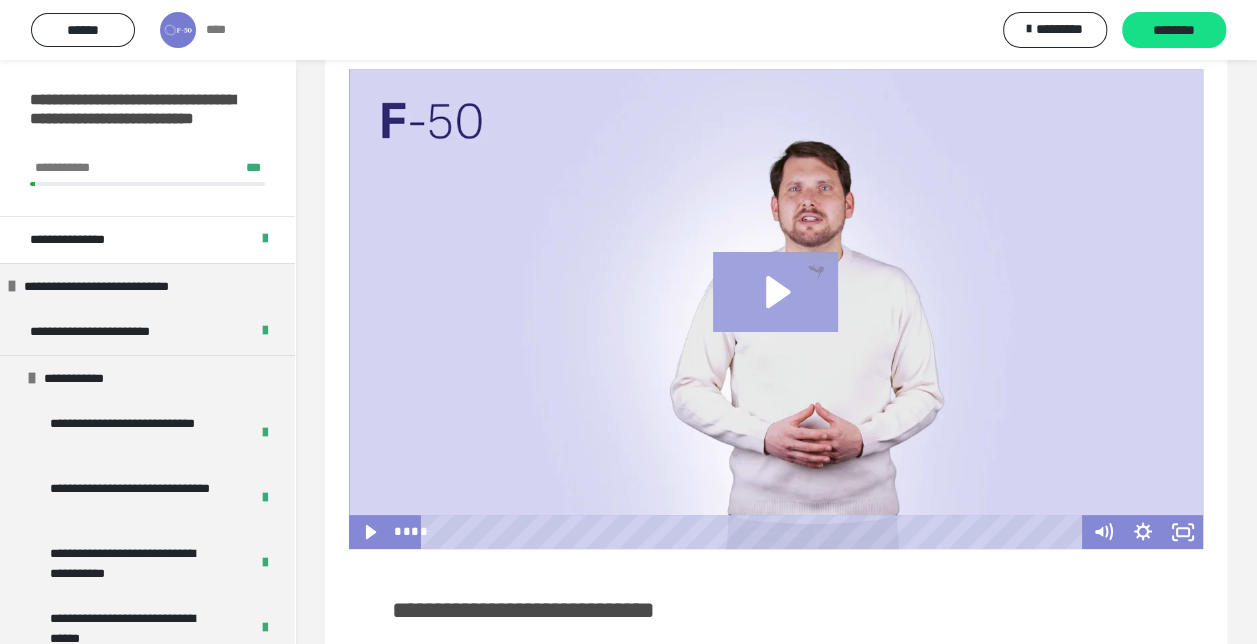 click 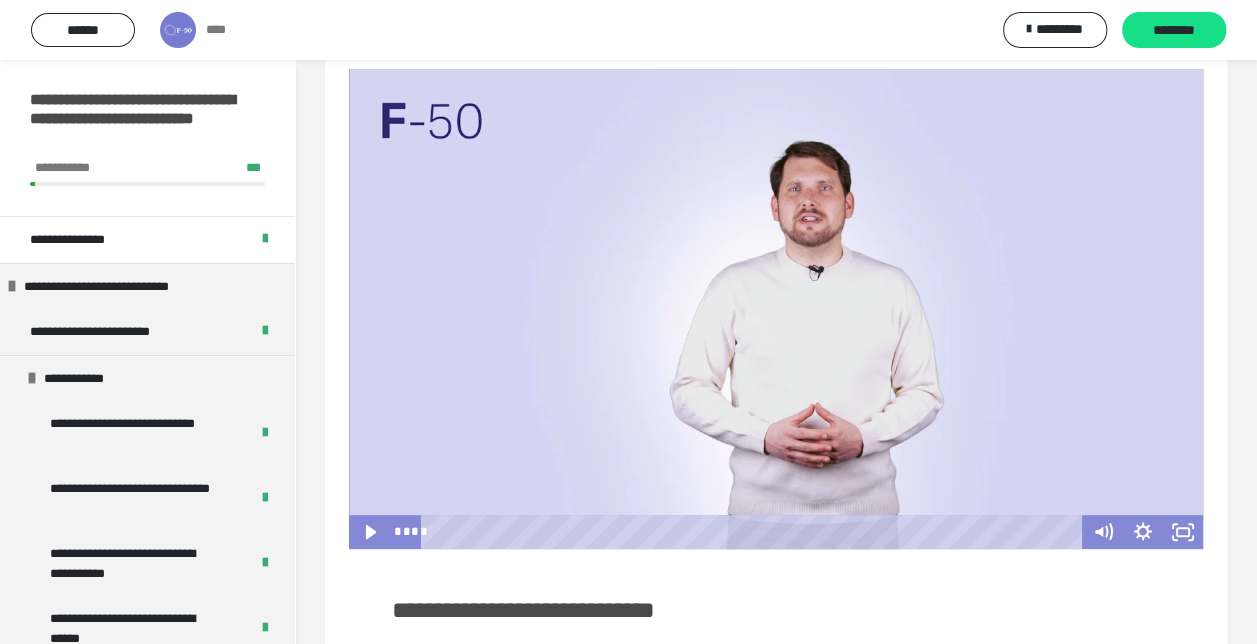 scroll, scrollTop: 0, scrollLeft: 0, axis: both 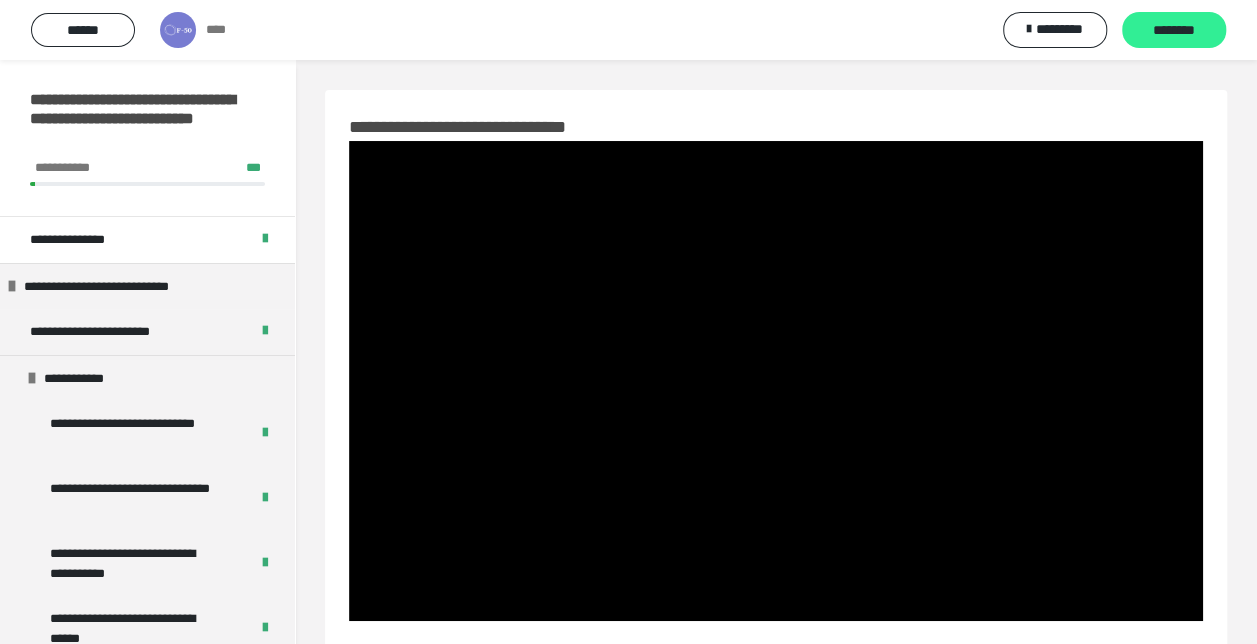 click on "********" at bounding box center [1174, 31] 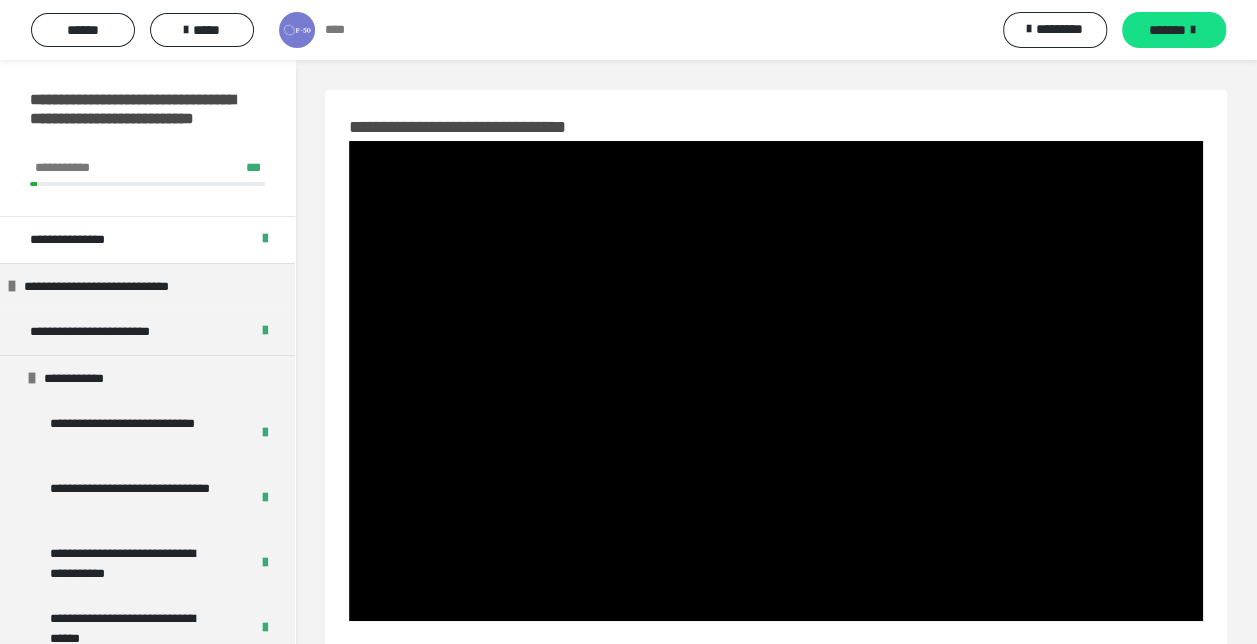 click on "*******" at bounding box center (1167, 30) 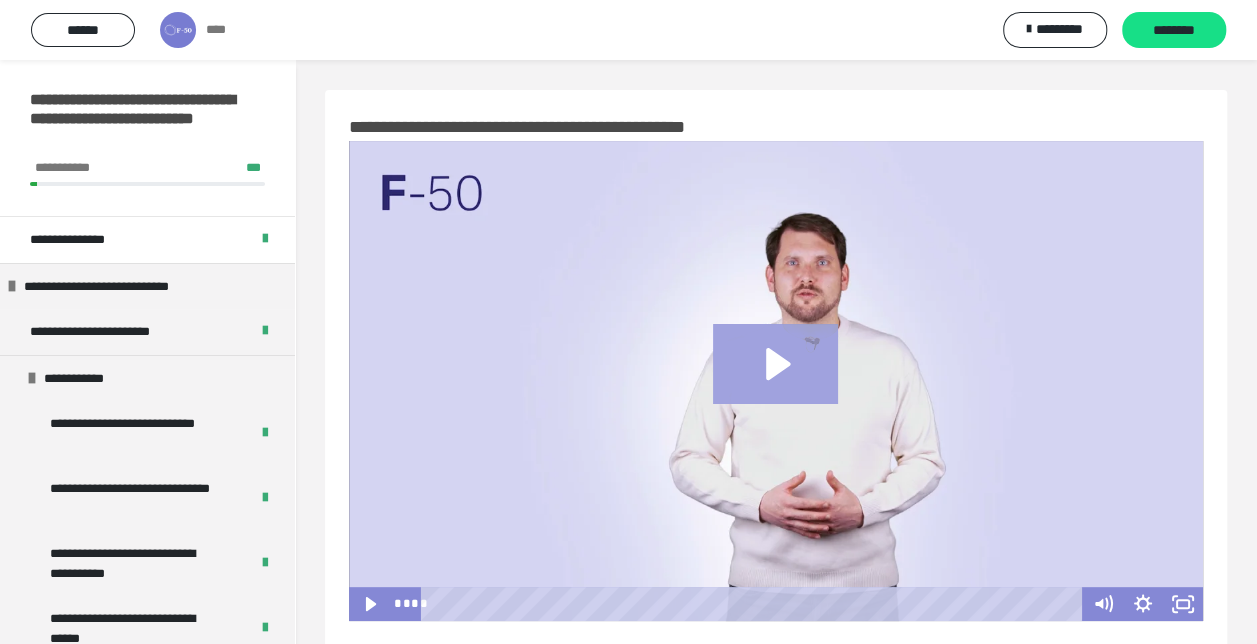 click 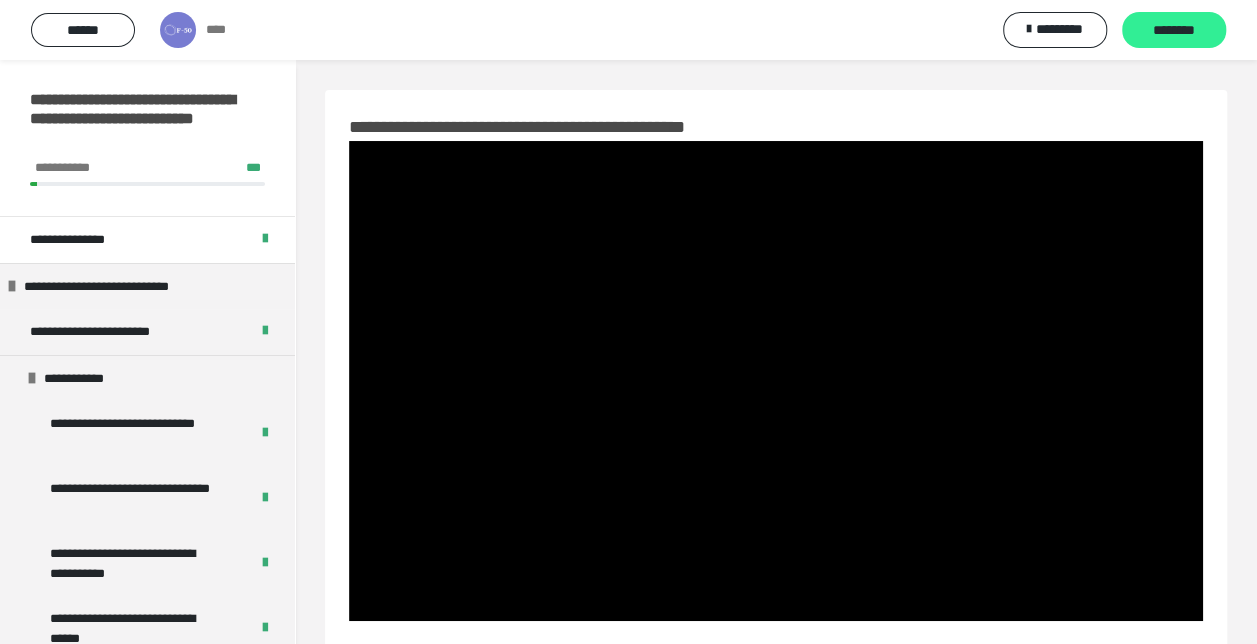 click on "********" at bounding box center (1174, 30) 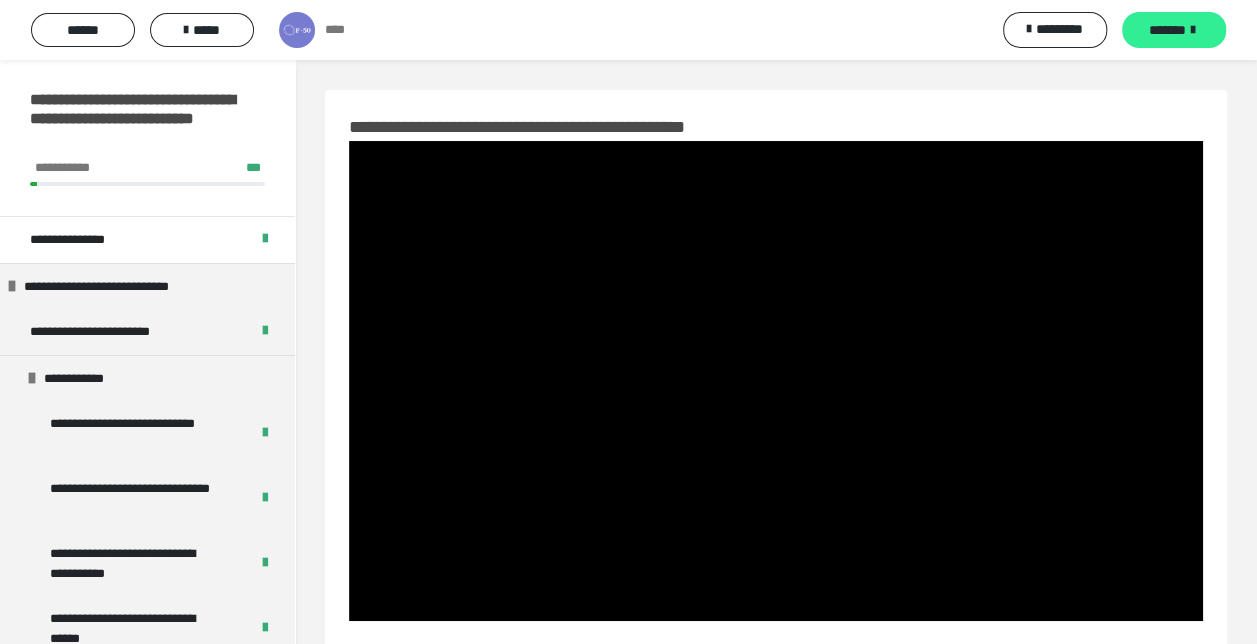 click on "*******" at bounding box center [1174, 30] 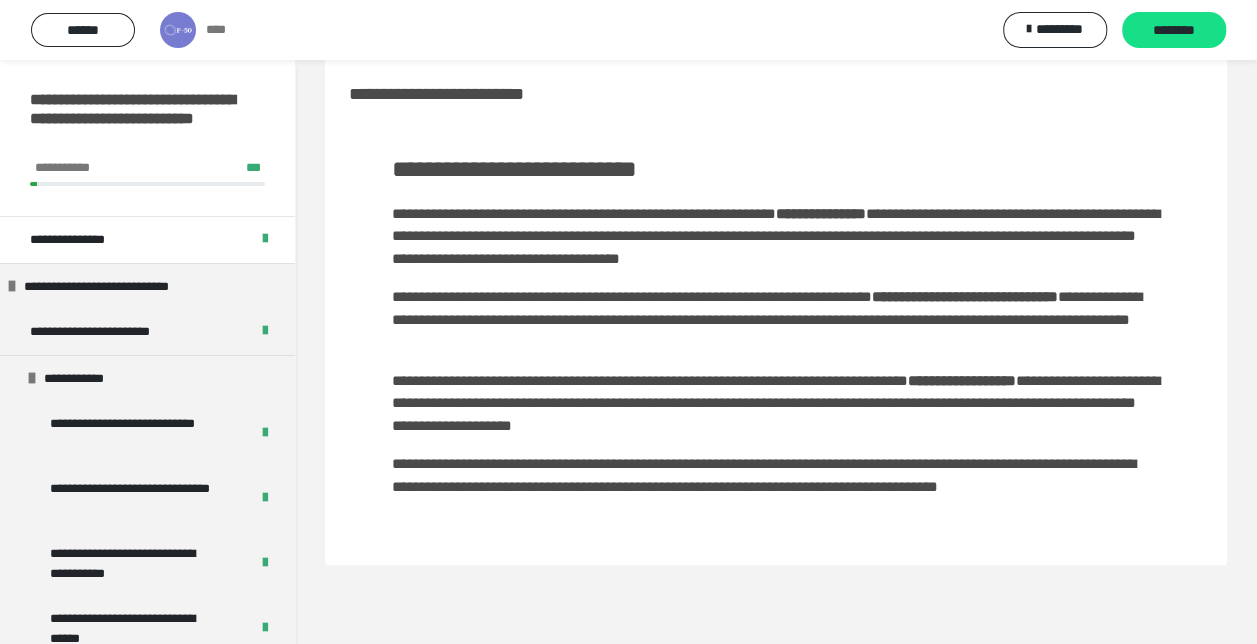 scroll, scrollTop: 34, scrollLeft: 0, axis: vertical 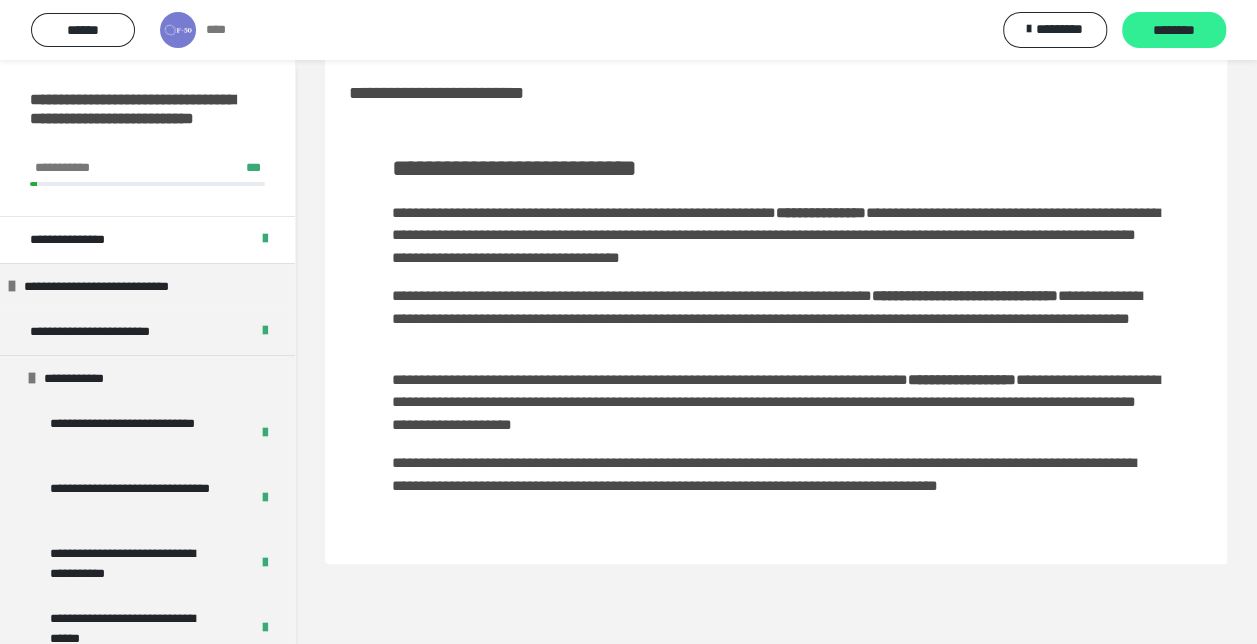 click on "********" at bounding box center [1174, 31] 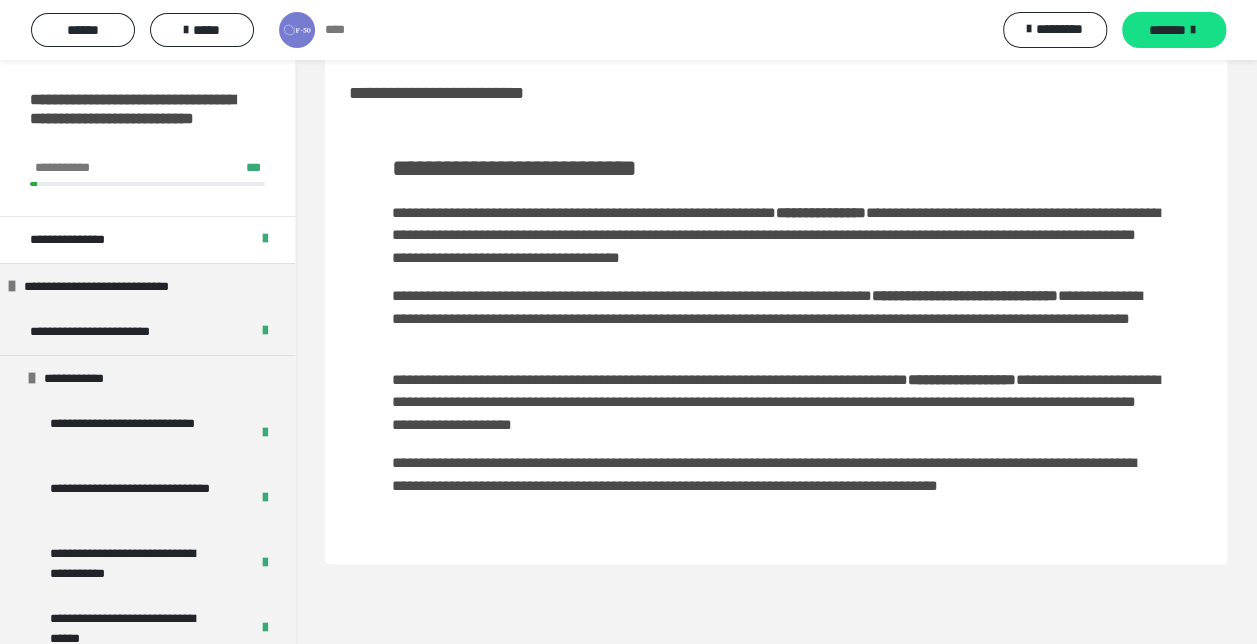 click at bounding box center [1193, 30] 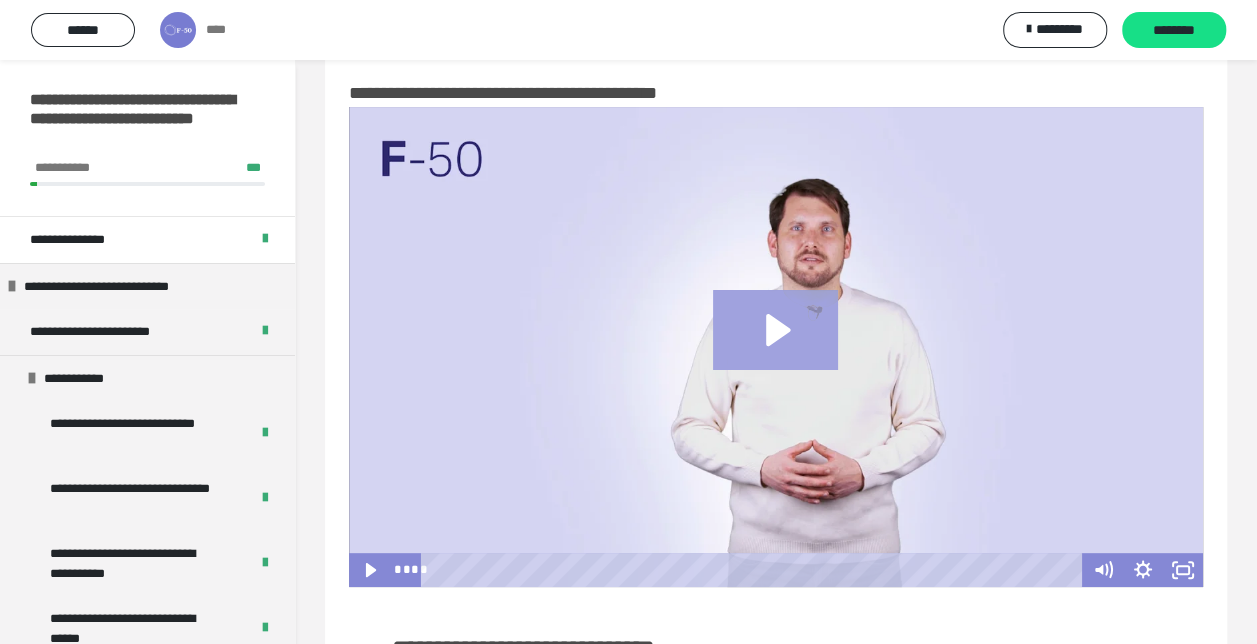 click 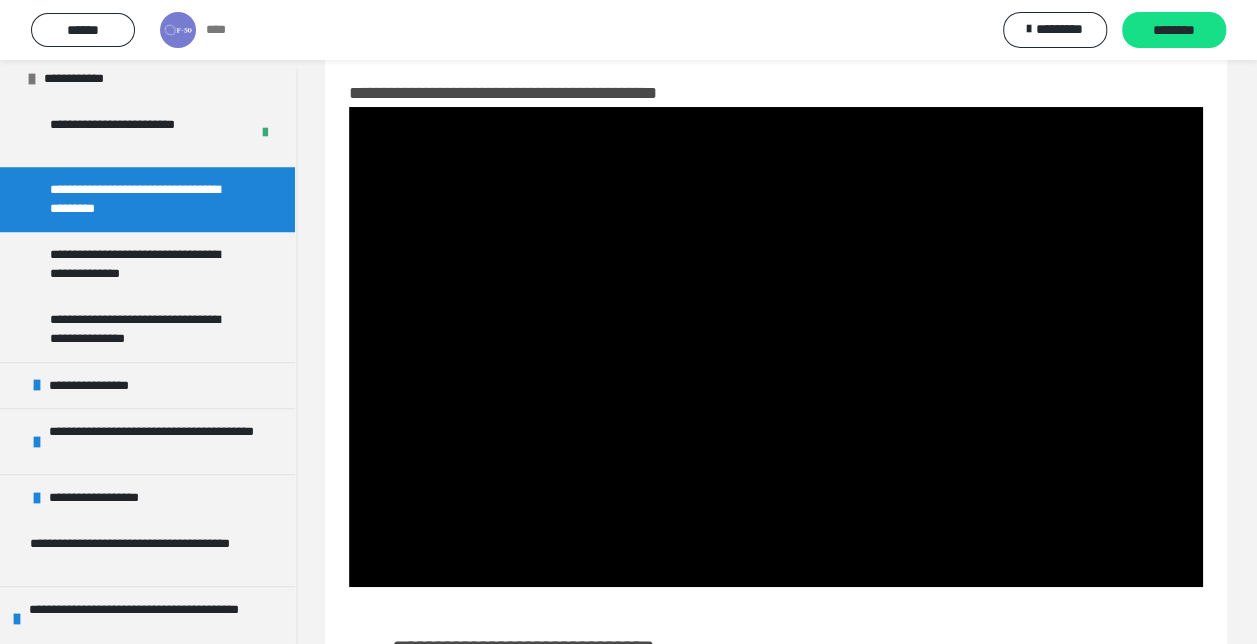scroll, scrollTop: 806, scrollLeft: 0, axis: vertical 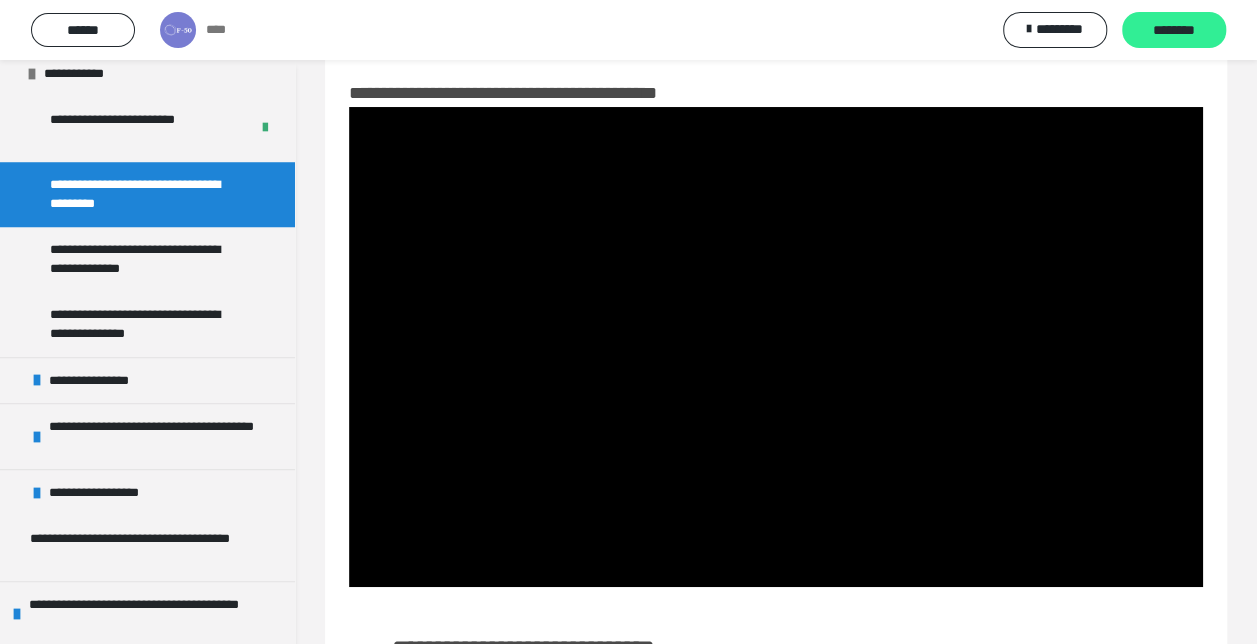 click on "********" at bounding box center [1174, 30] 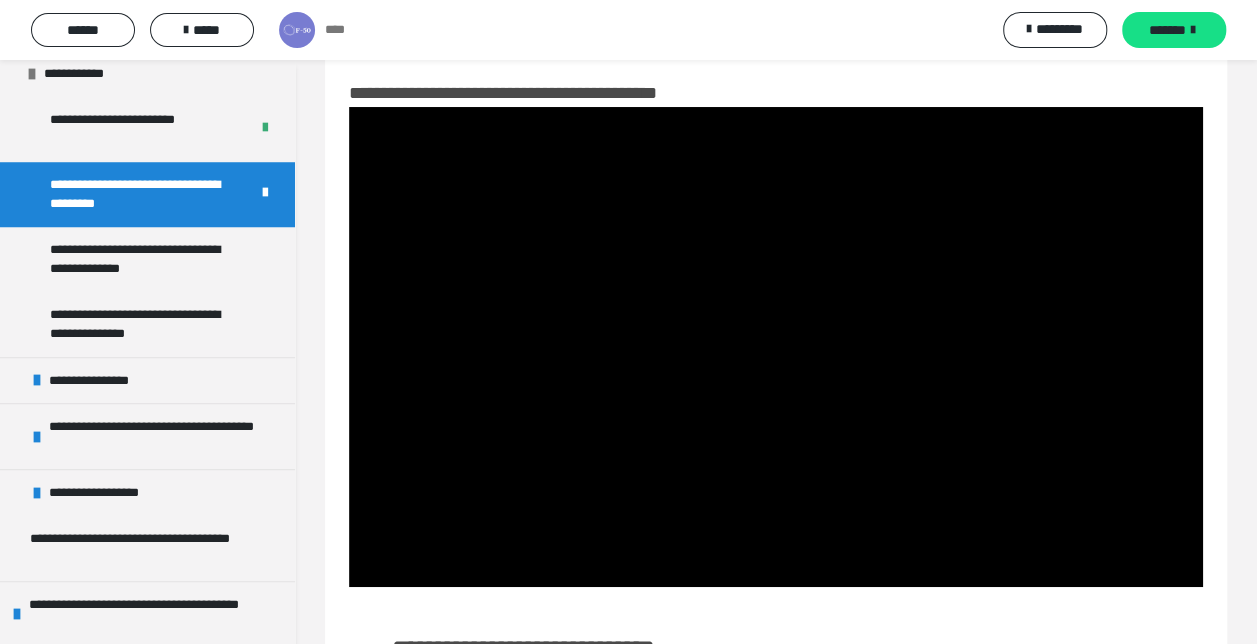 click on "*******" at bounding box center [1167, 30] 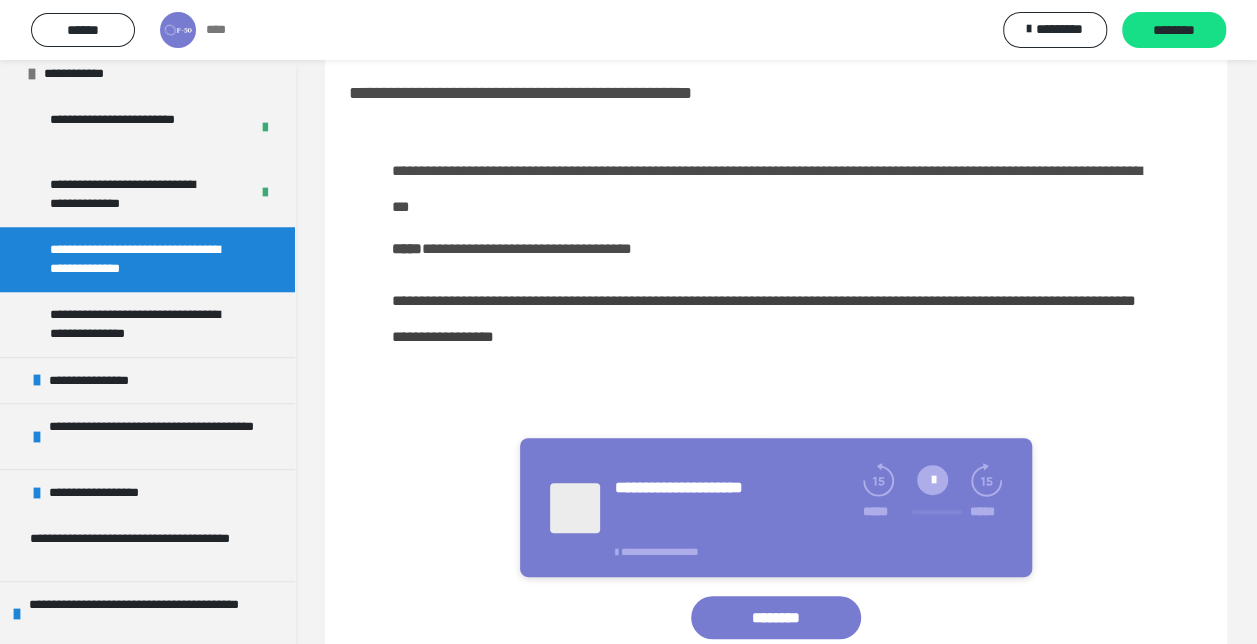 scroll, scrollTop: 0, scrollLeft: 0, axis: both 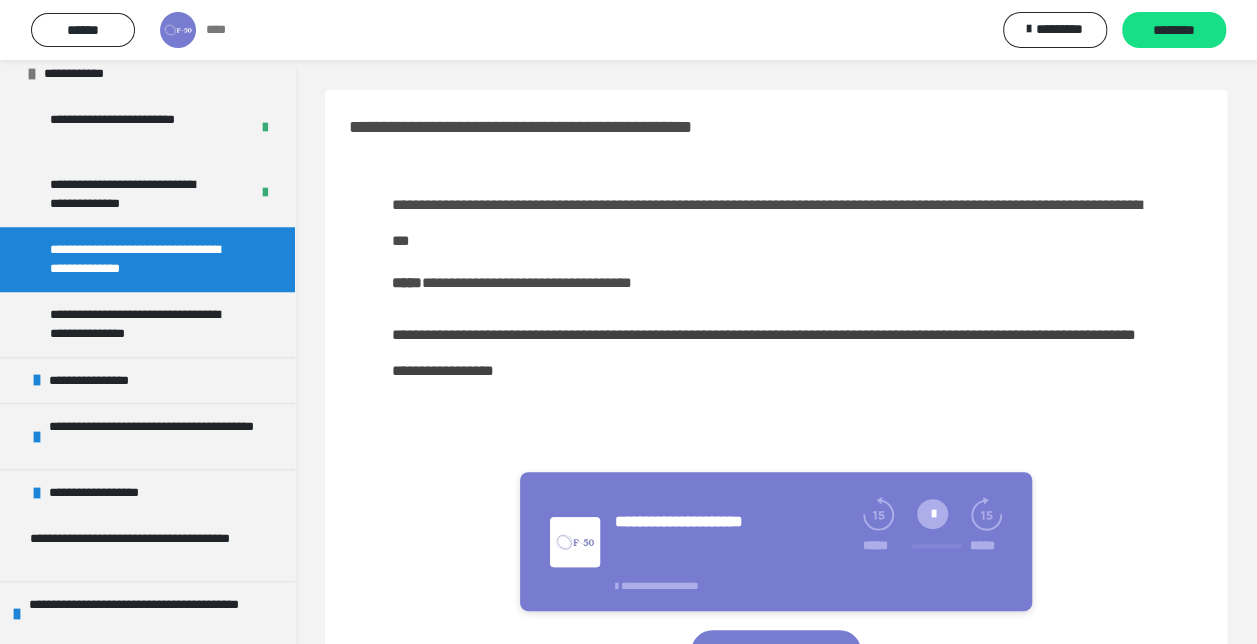 click at bounding box center [932, 514] 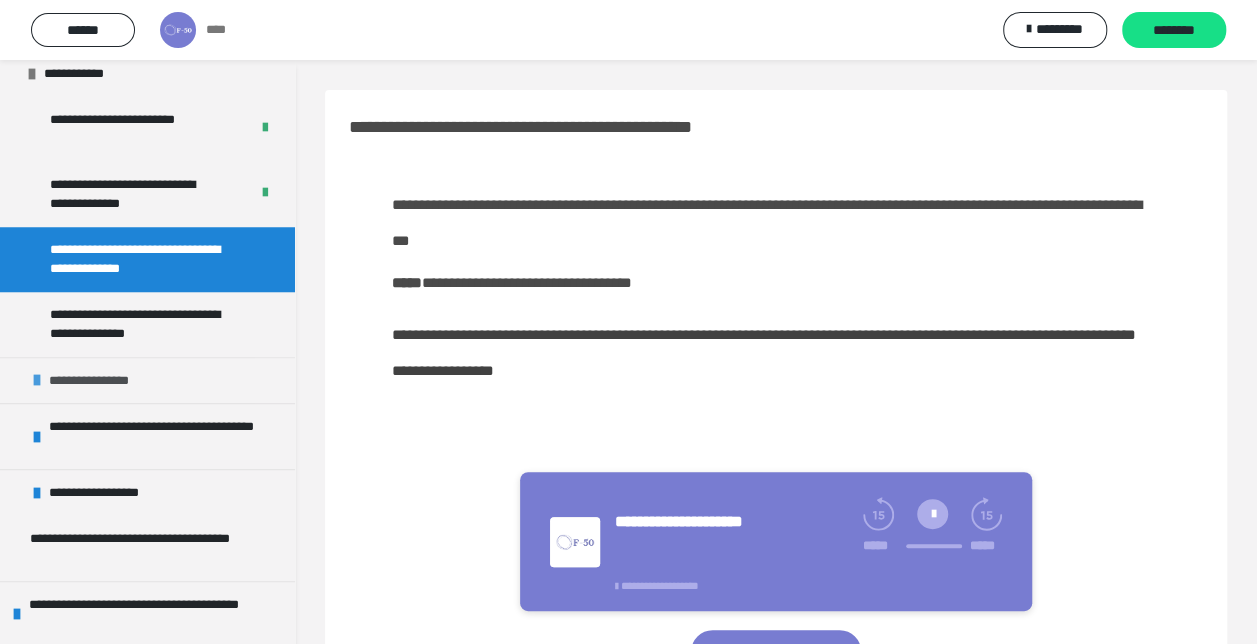 click on "**********" at bounding box center [102, 381] 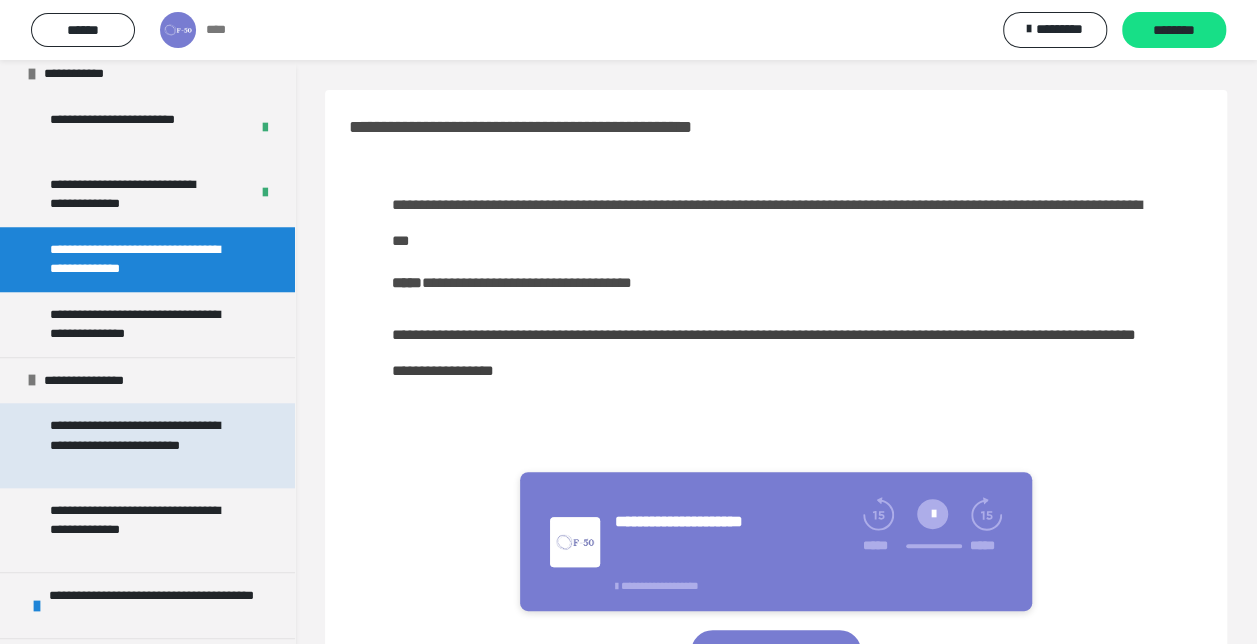click on "**********" at bounding box center [142, 445] 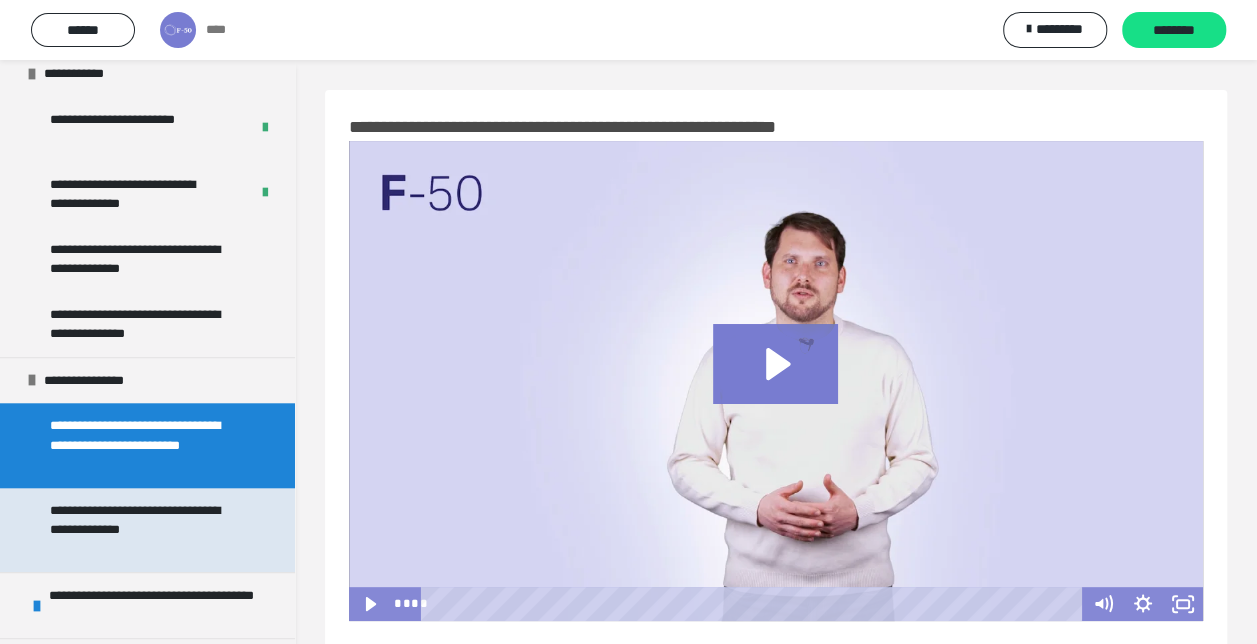 click on "**********" at bounding box center (142, 530) 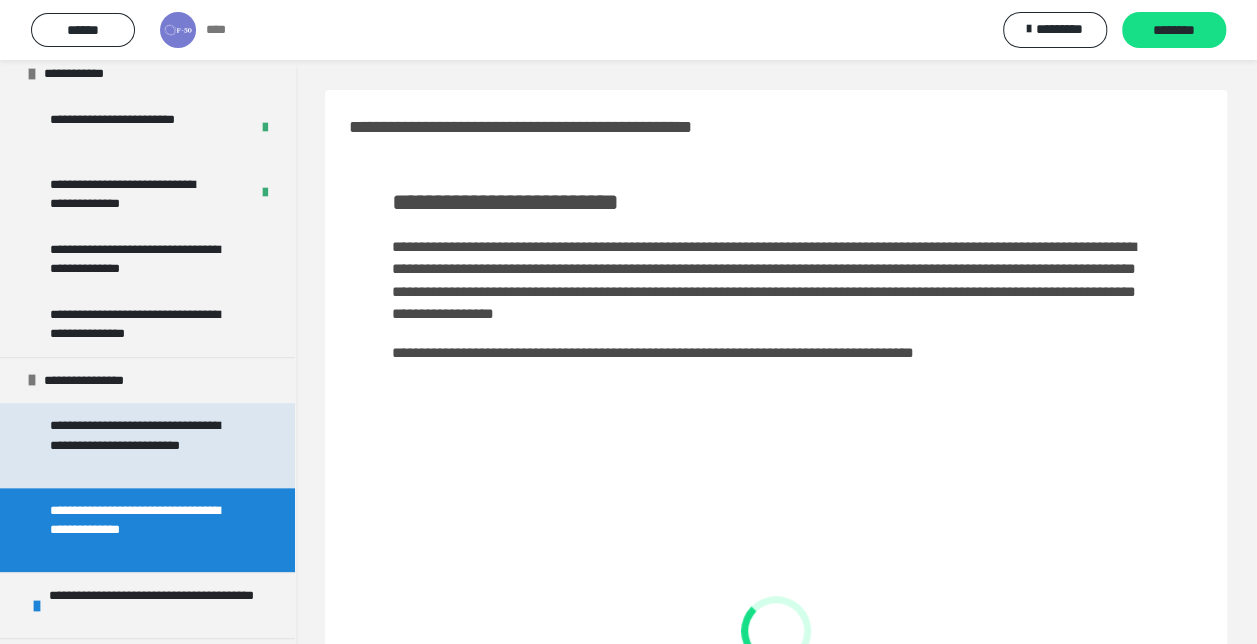 click on "**********" at bounding box center [142, 445] 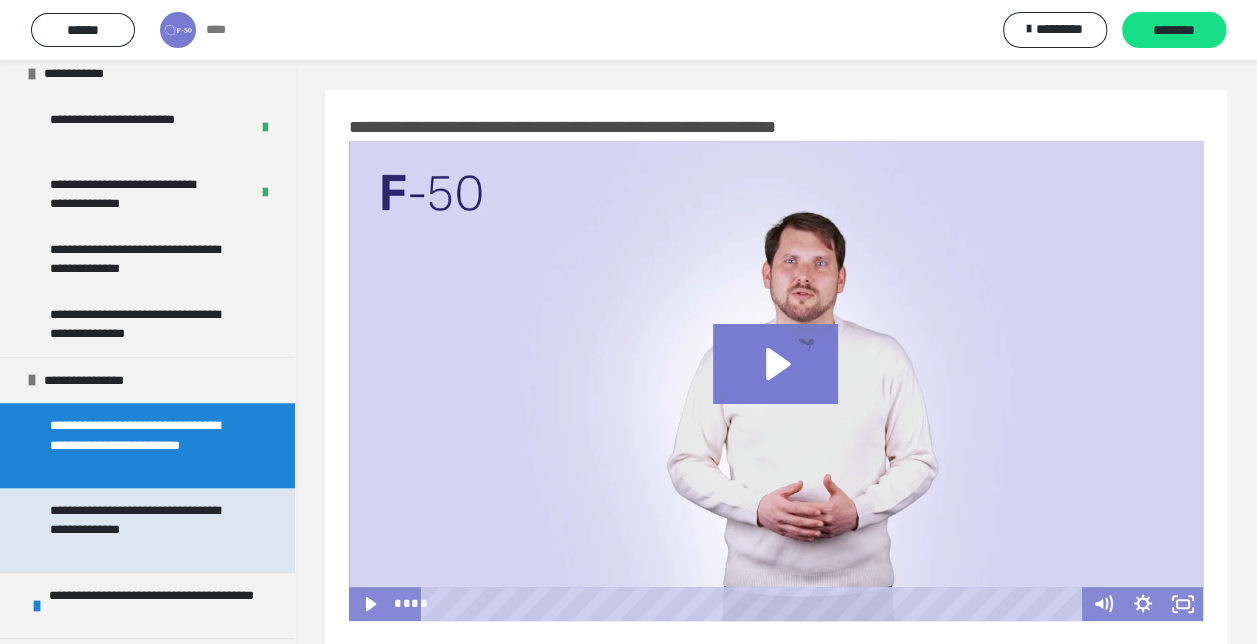 click on "**********" at bounding box center (142, 530) 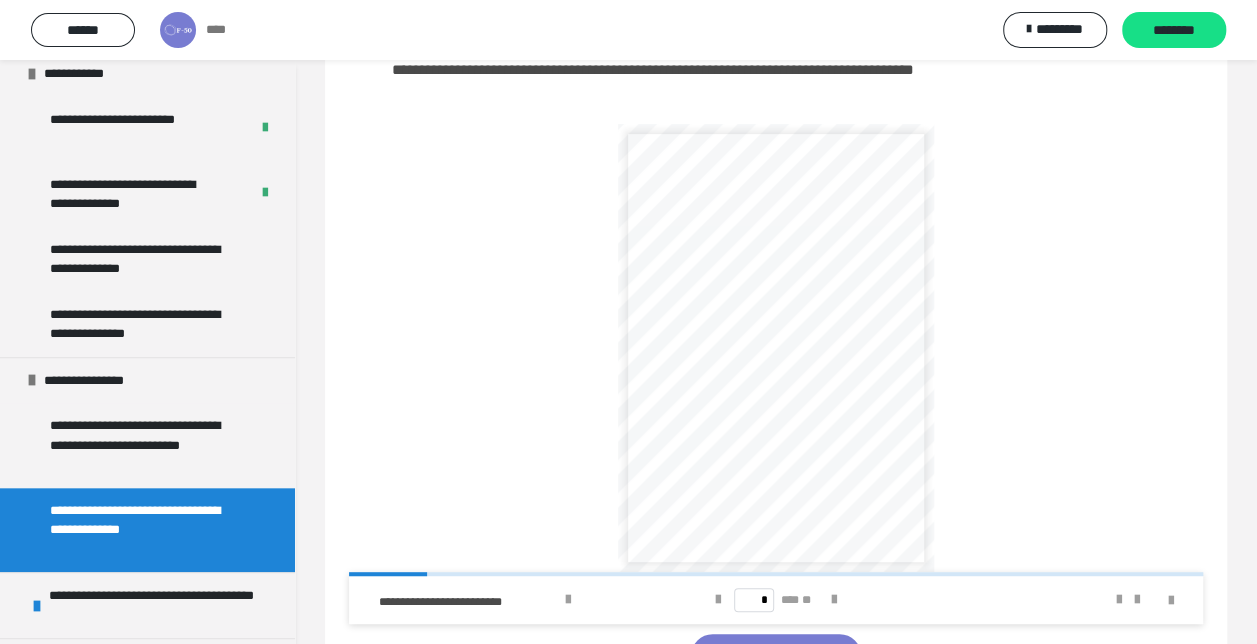 scroll, scrollTop: 402, scrollLeft: 0, axis: vertical 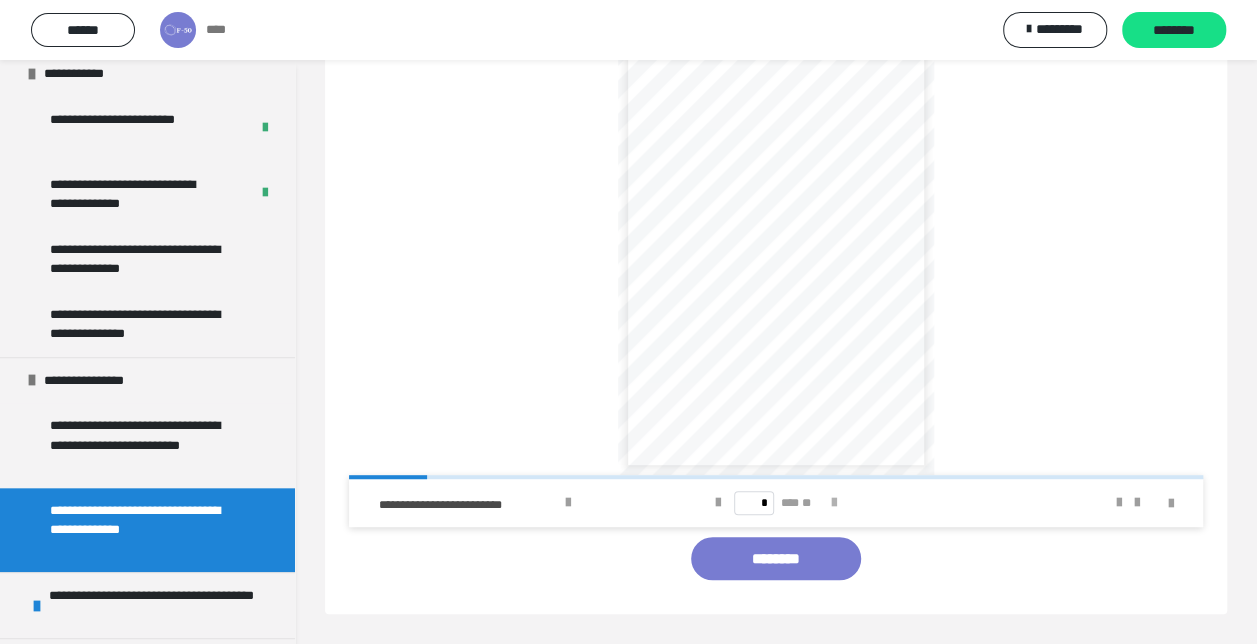 click at bounding box center (834, 503) 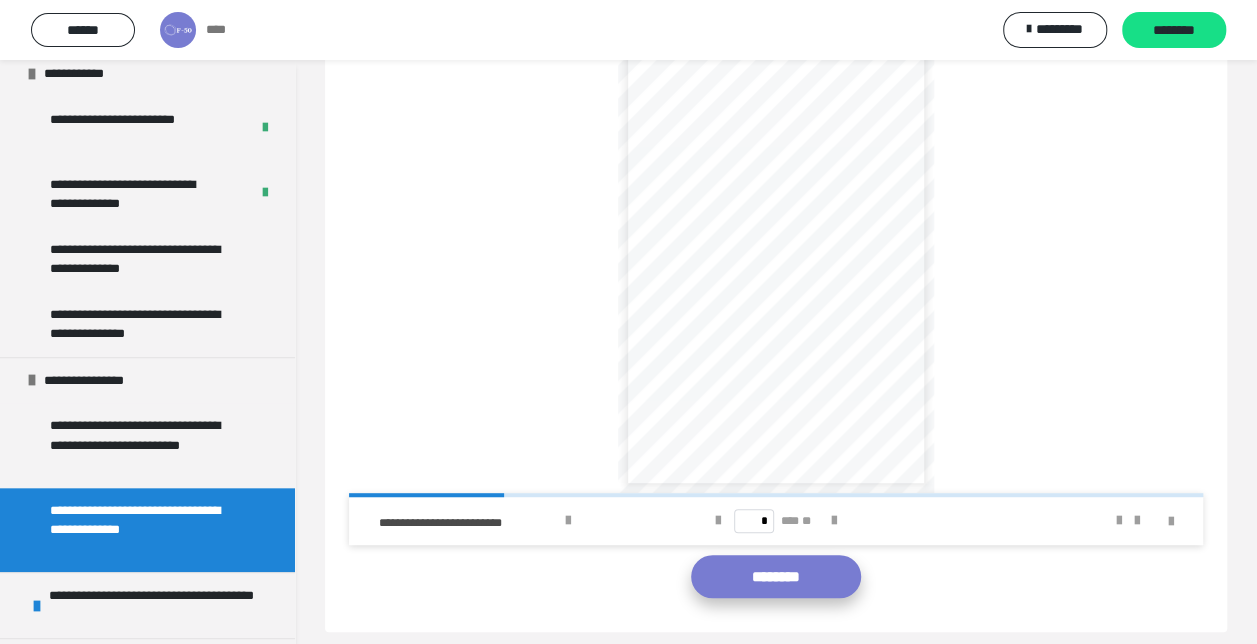 scroll, scrollTop: 362, scrollLeft: 0, axis: vertical 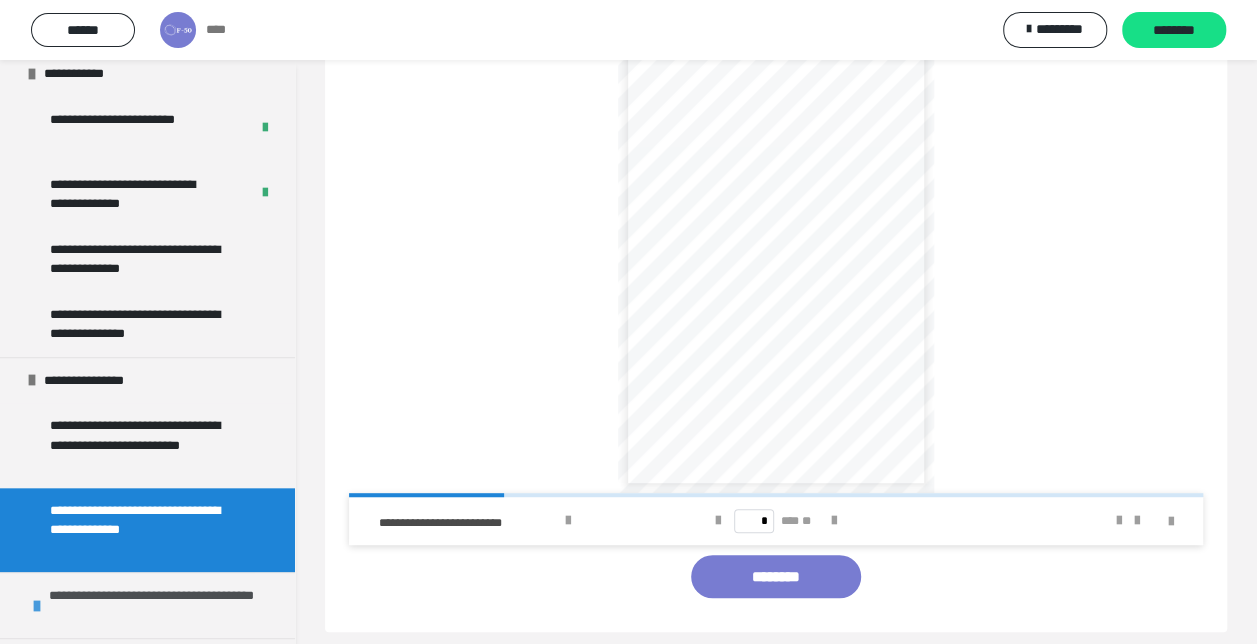 click on "**********" at bounding box center [159, 605] 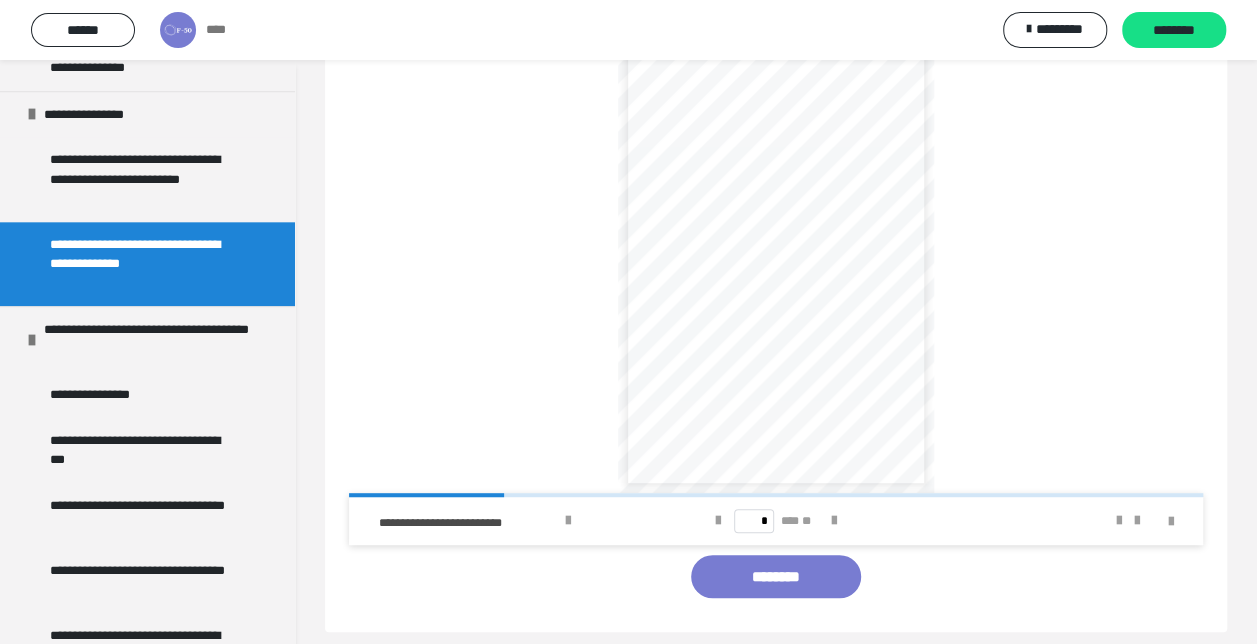 scroll, scrollTop: 1073, scrollLeft: 0, axis: vertical 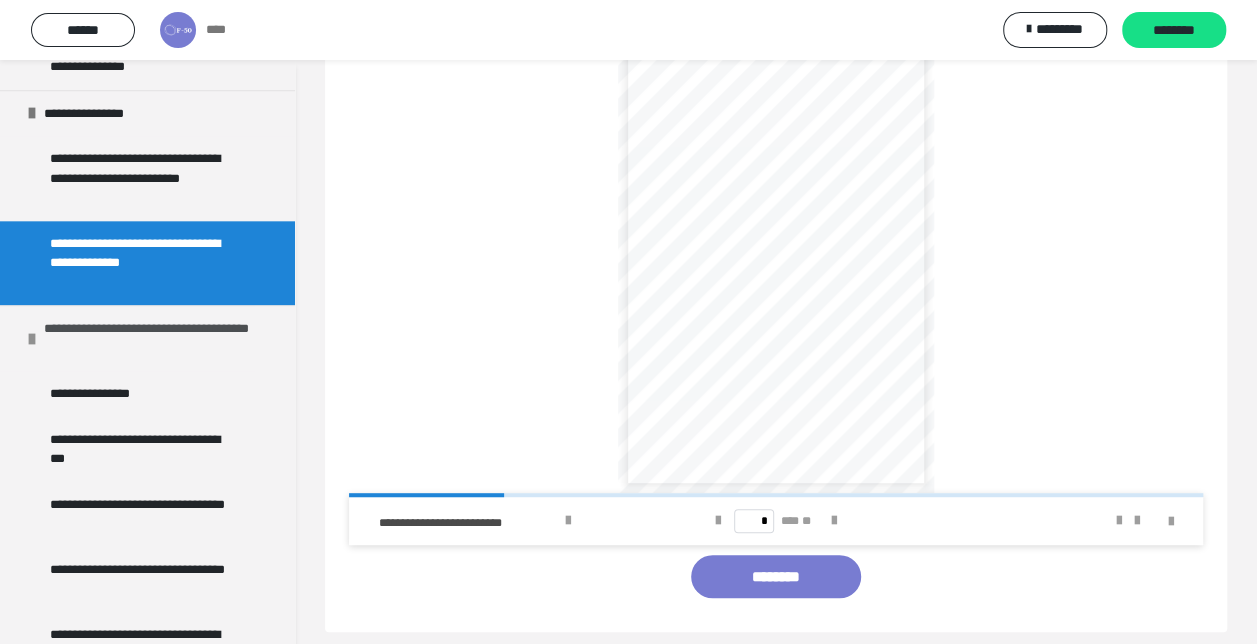 click on "**********" at bounding box center [147, 338] 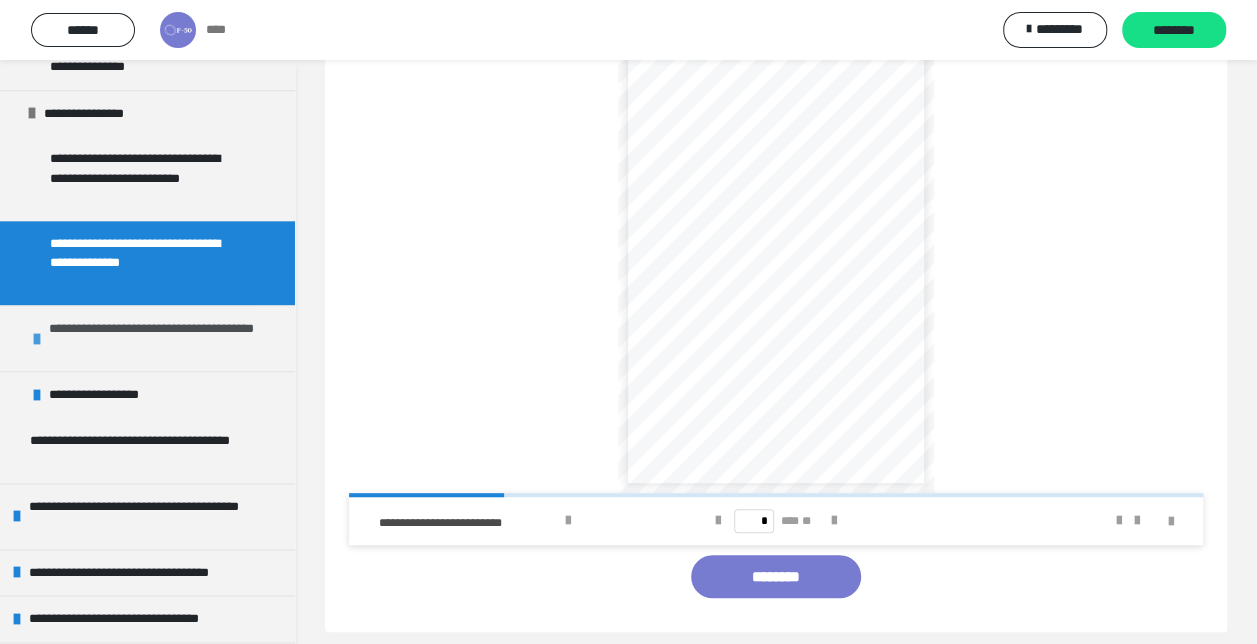 click on "**********" at bounding box center [159, 338] 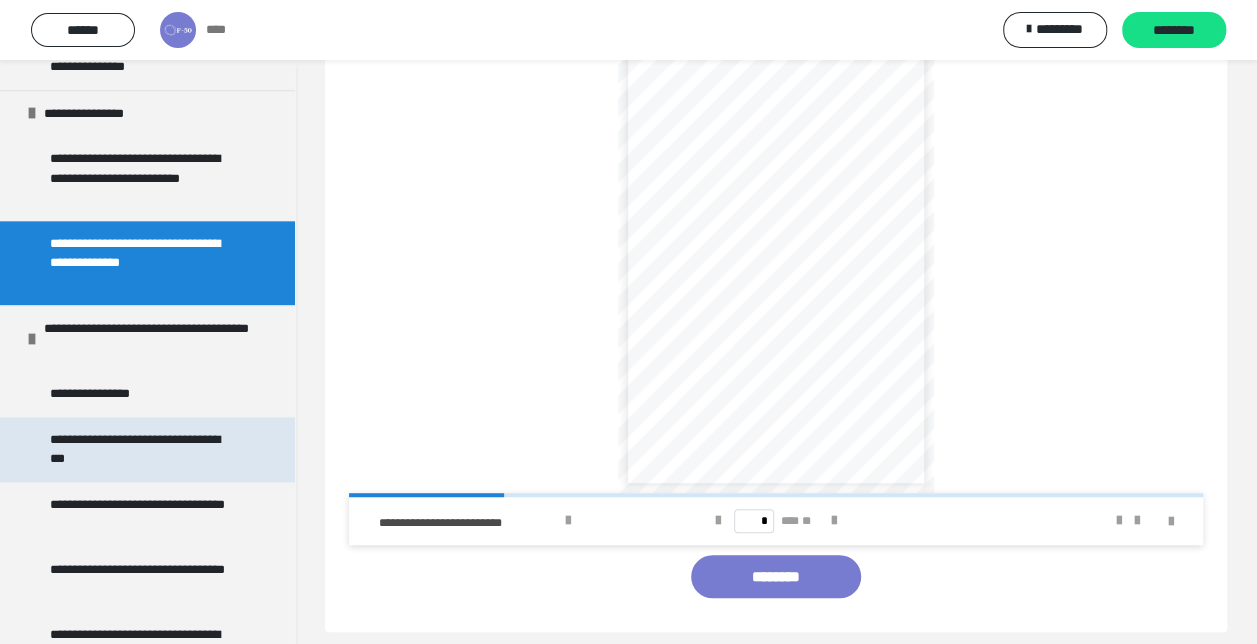 click on "**********" at bounding box center (142, 449) 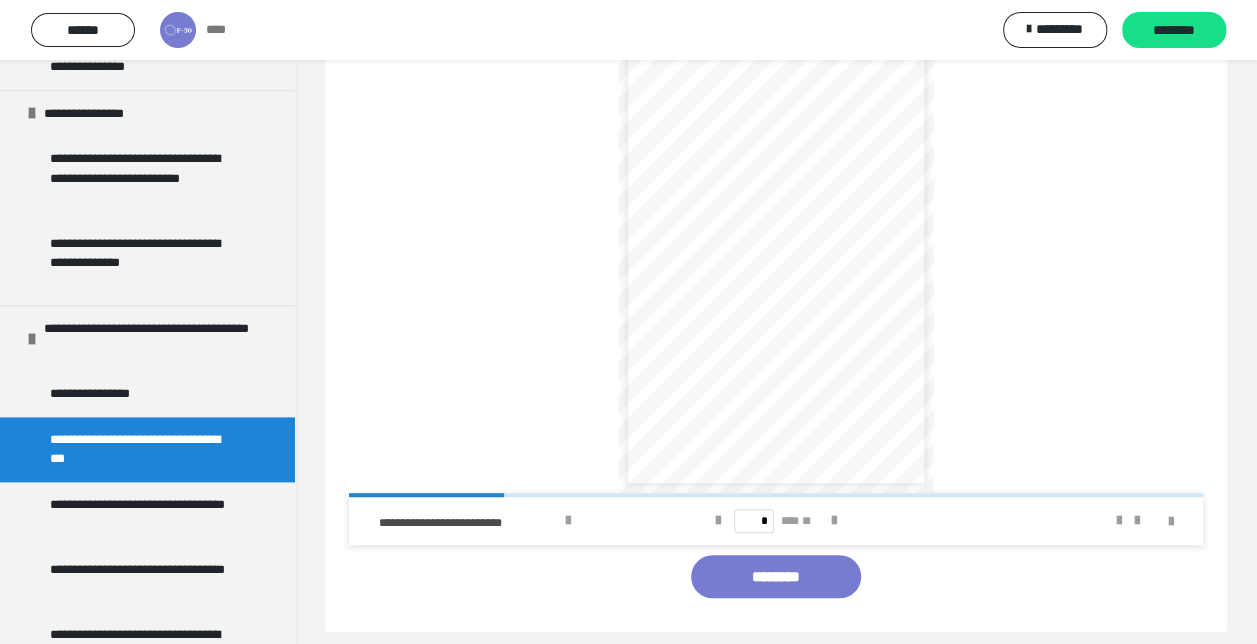 scroll, scrollTop: 60, scrollLeft: 0, axis: vertical 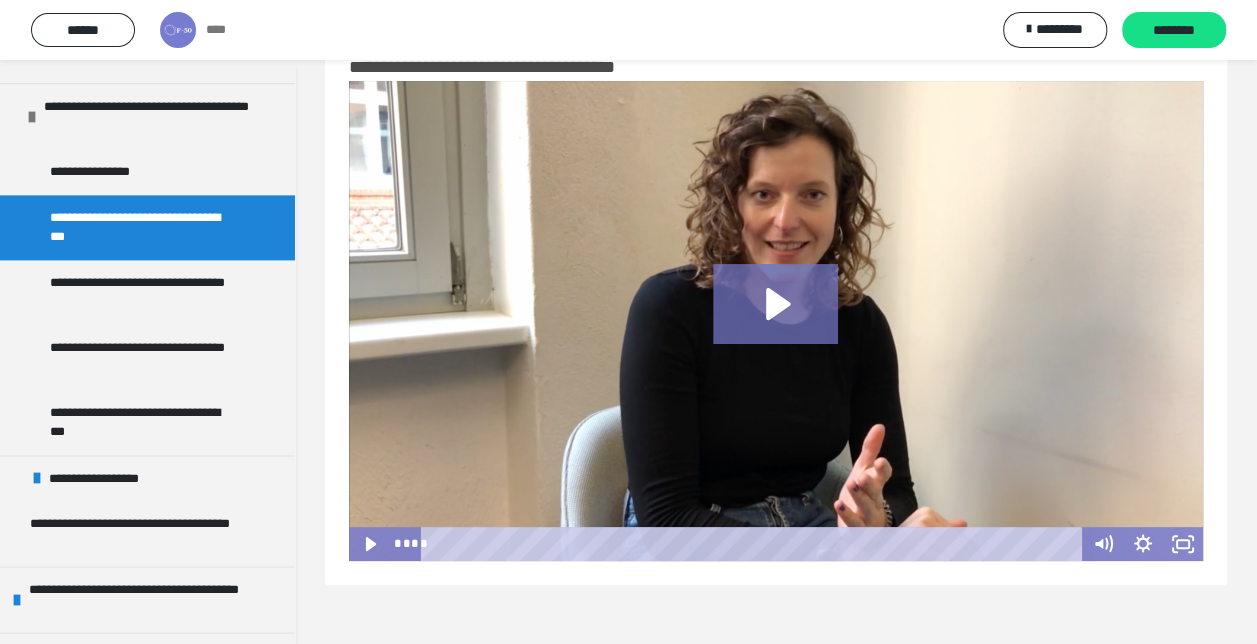 click at bounding box center (776, 321) 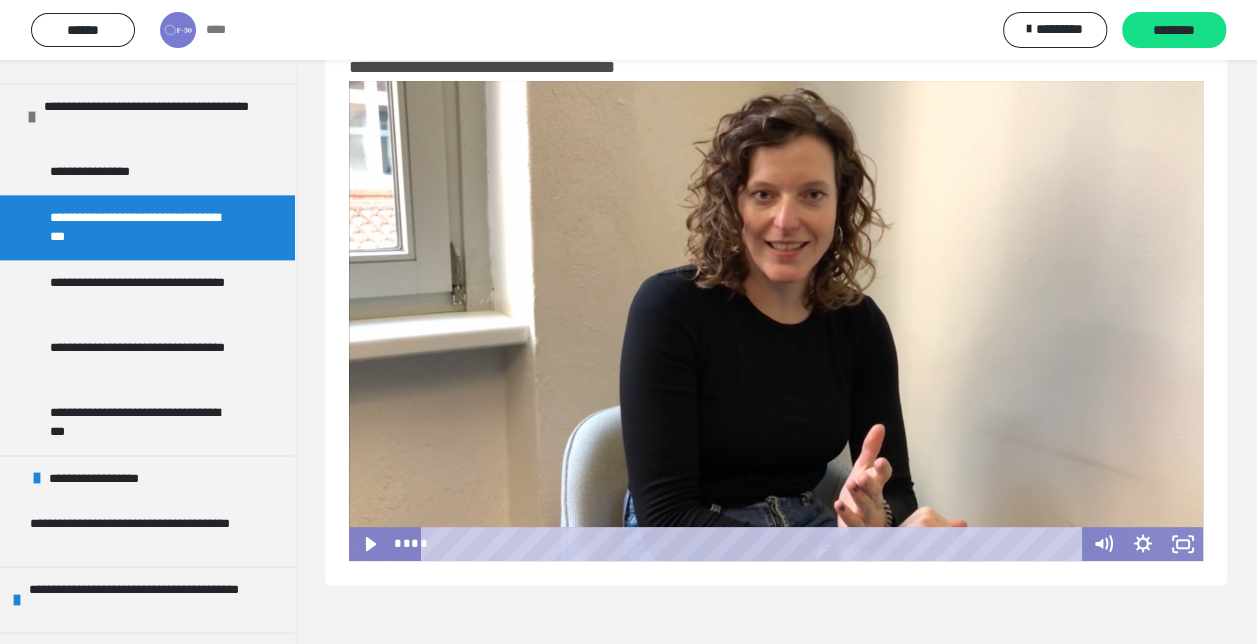 scroll, scrollTop: 0, scrollLeft: 0, axis: both 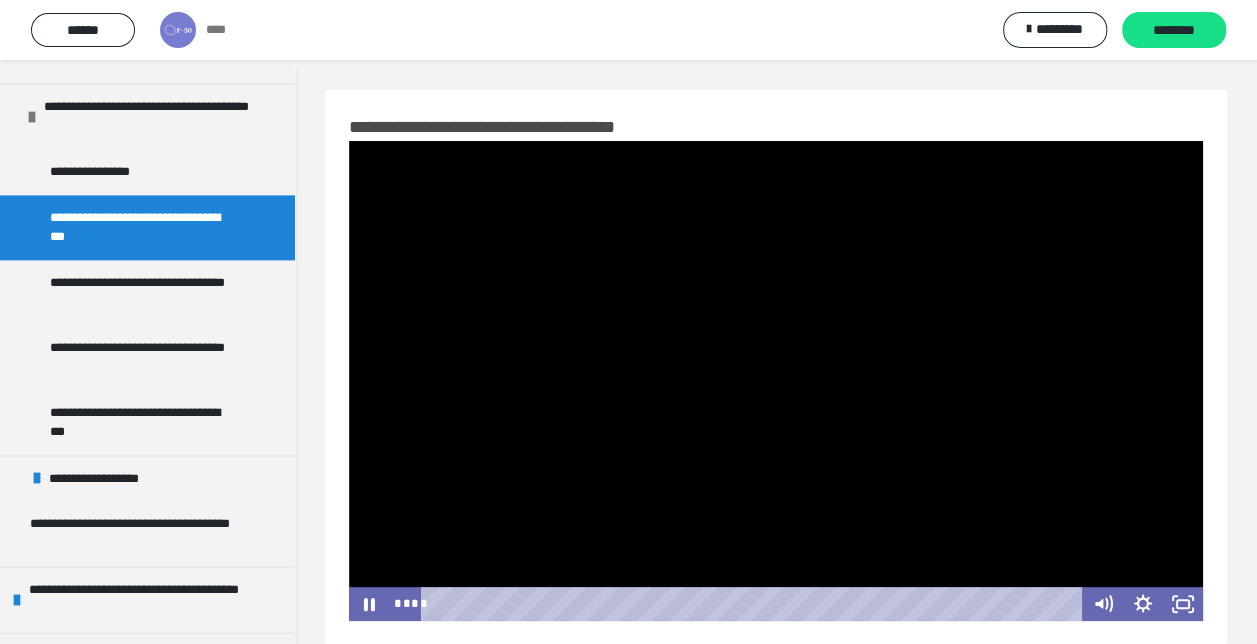 type 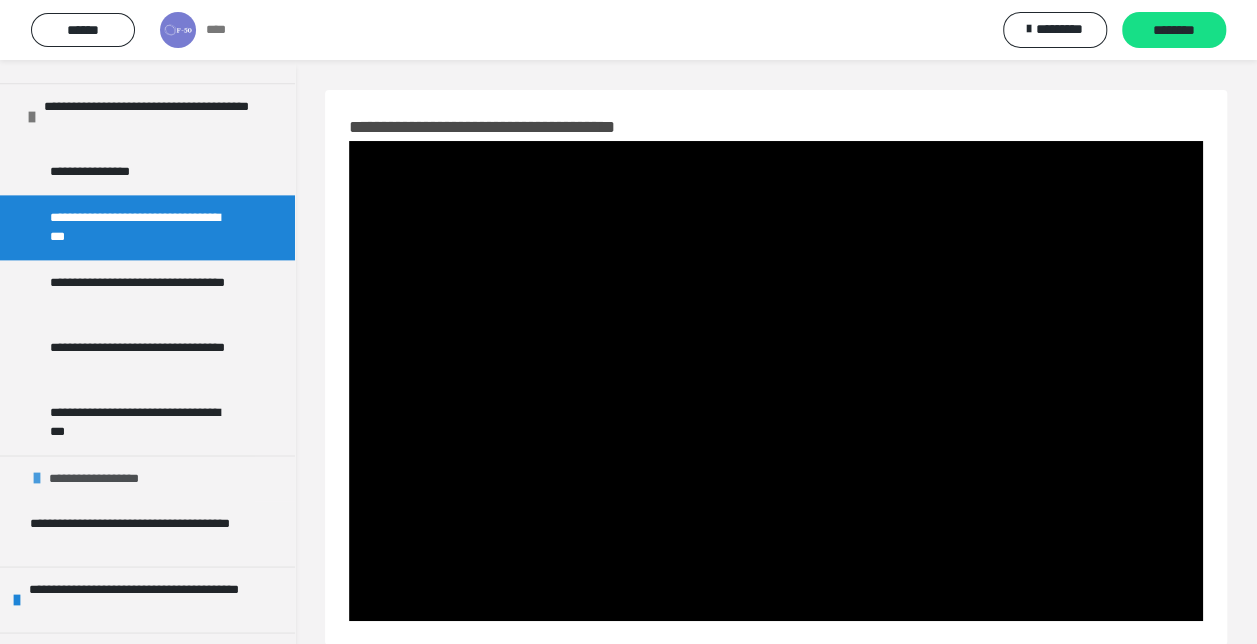 click on "**********" at bounding box center [117, 479] 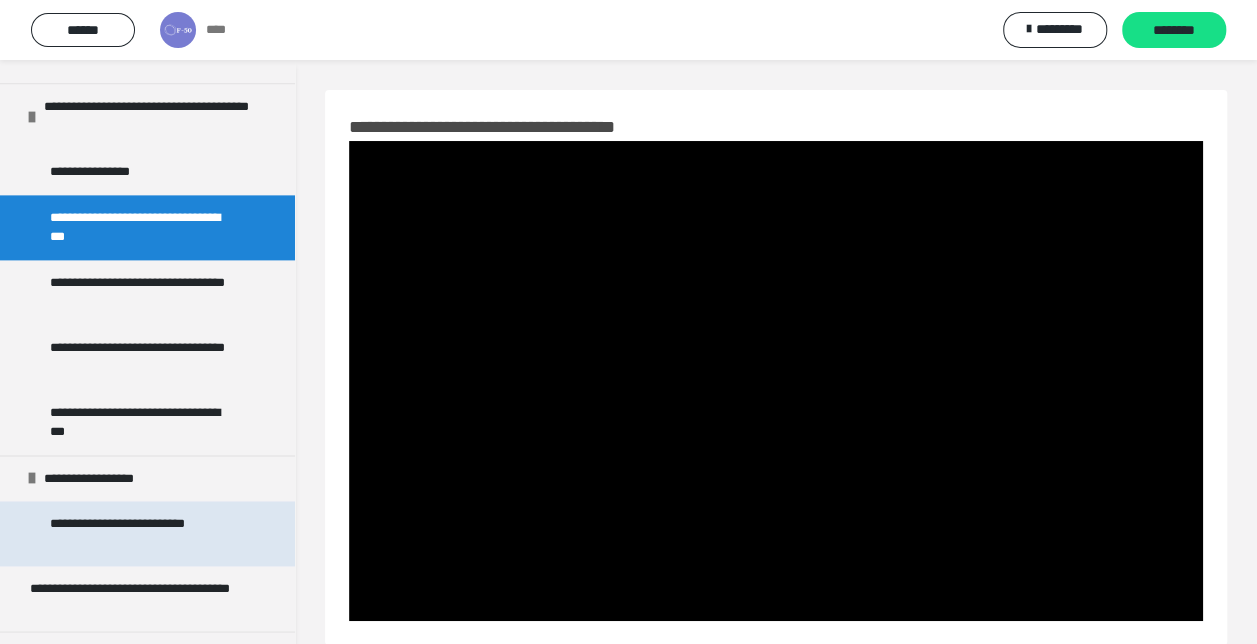 click on "**********" at bounding box center (142, 533) 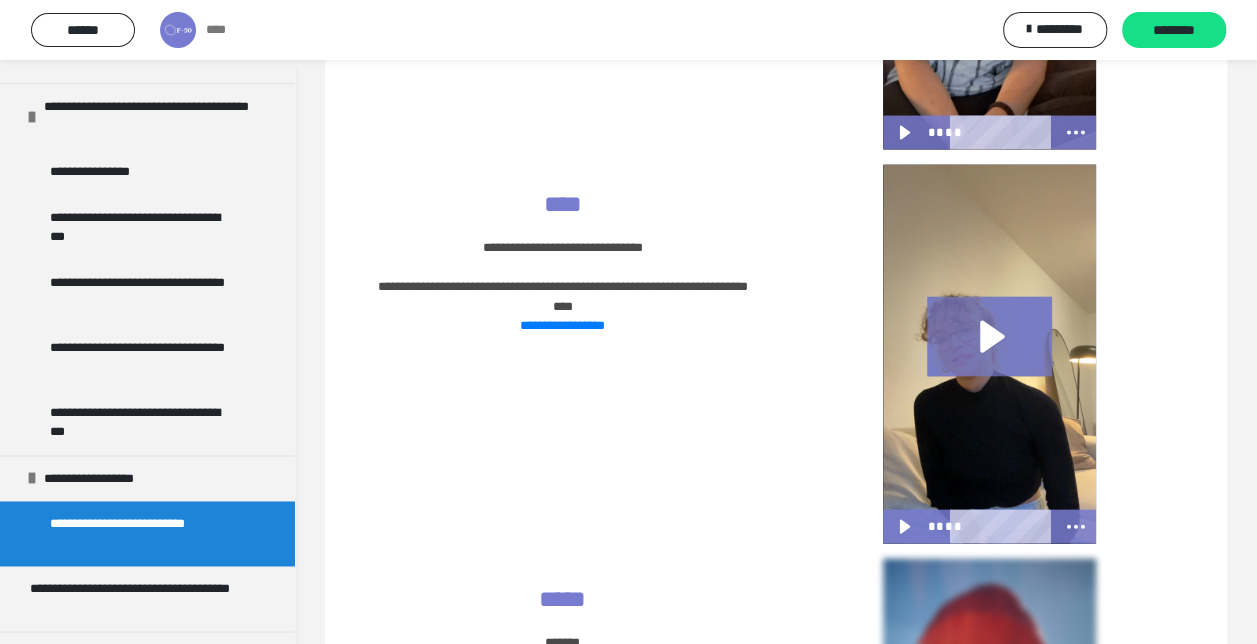 scroll, scrollTop: 1913, scrollLeft: 0, axis: vertical 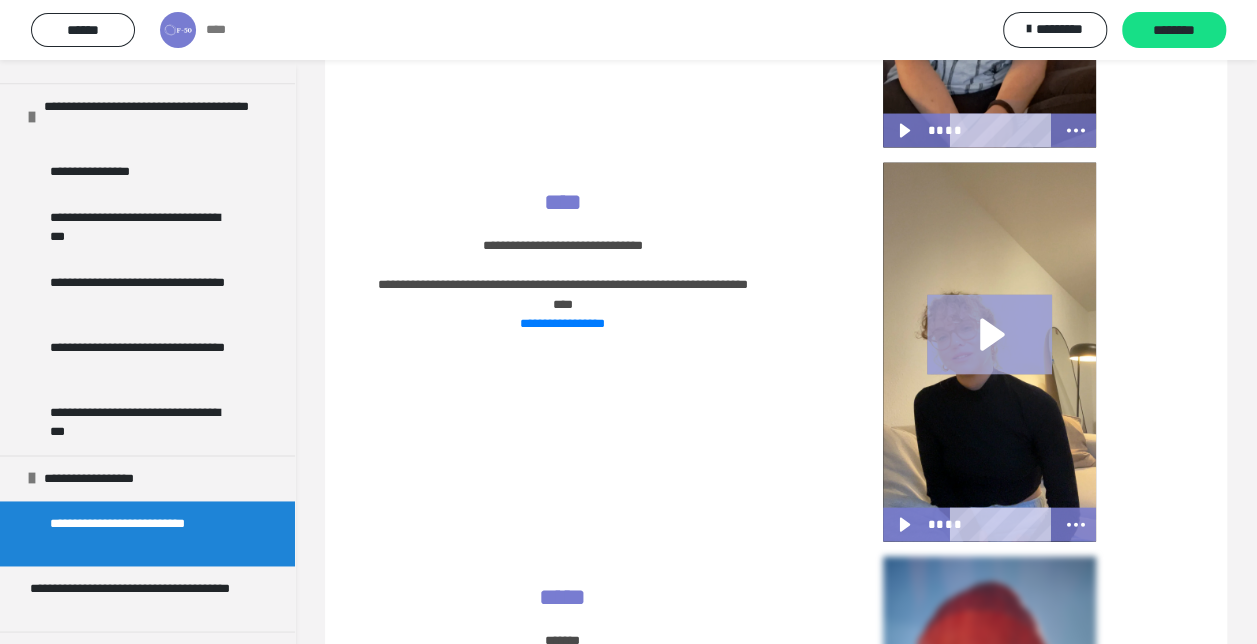 click 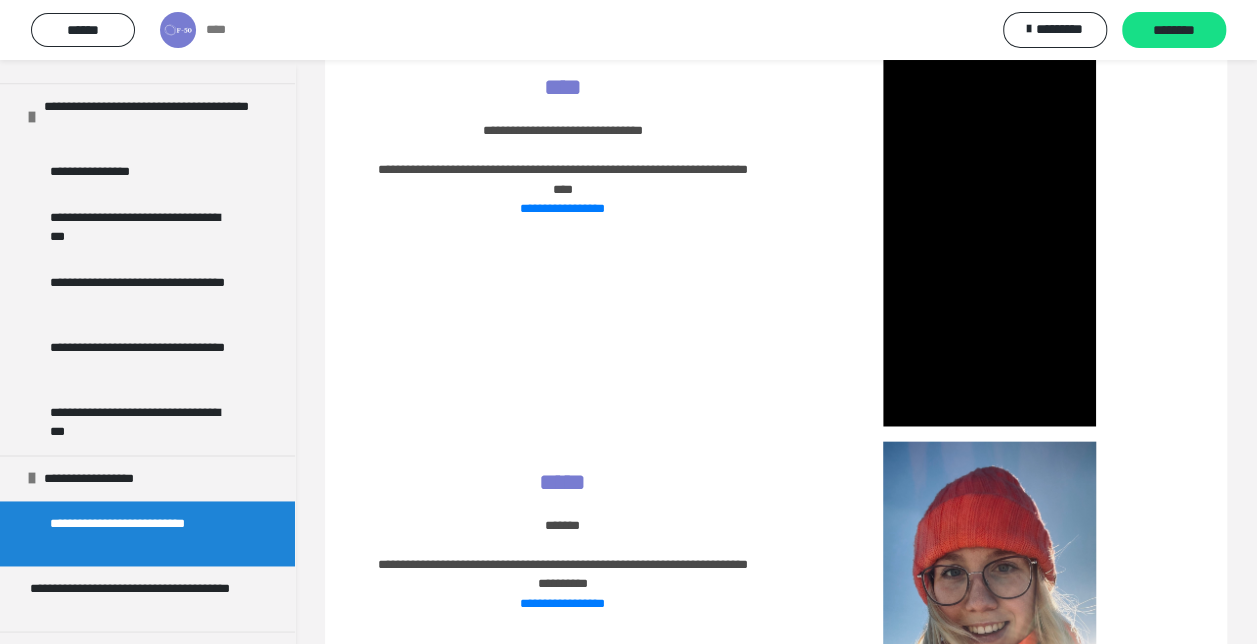 scroll, scrollTop: 2027, scrollLeft: 0, axis: vertical 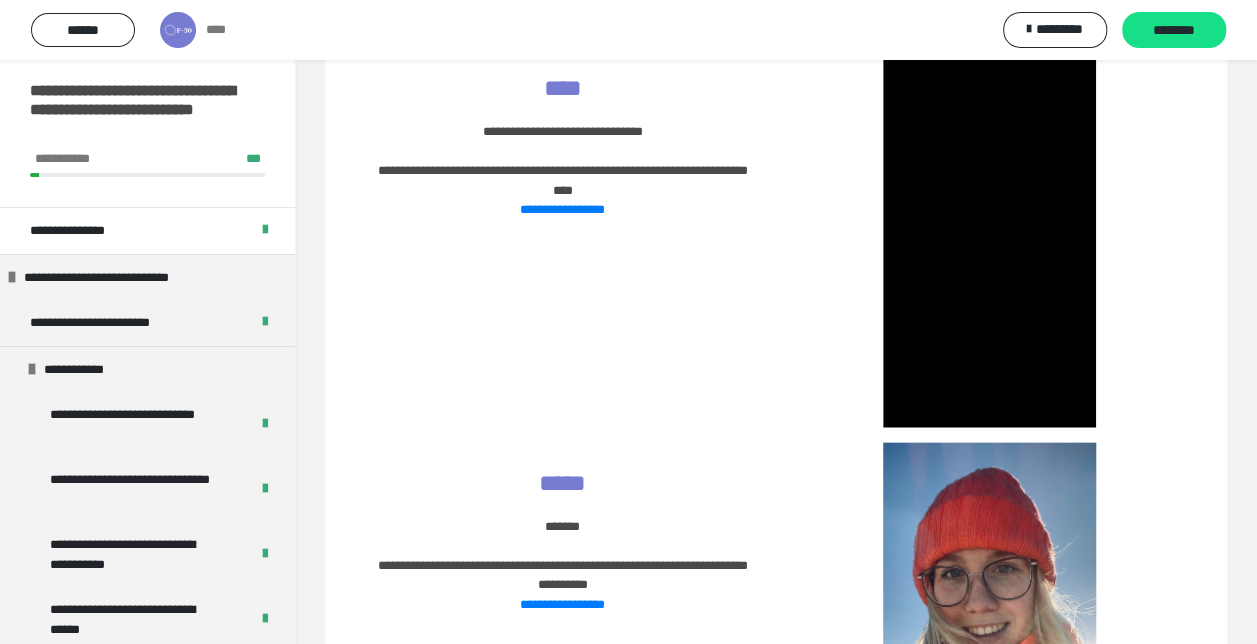 click at bounding box center (178, 30) 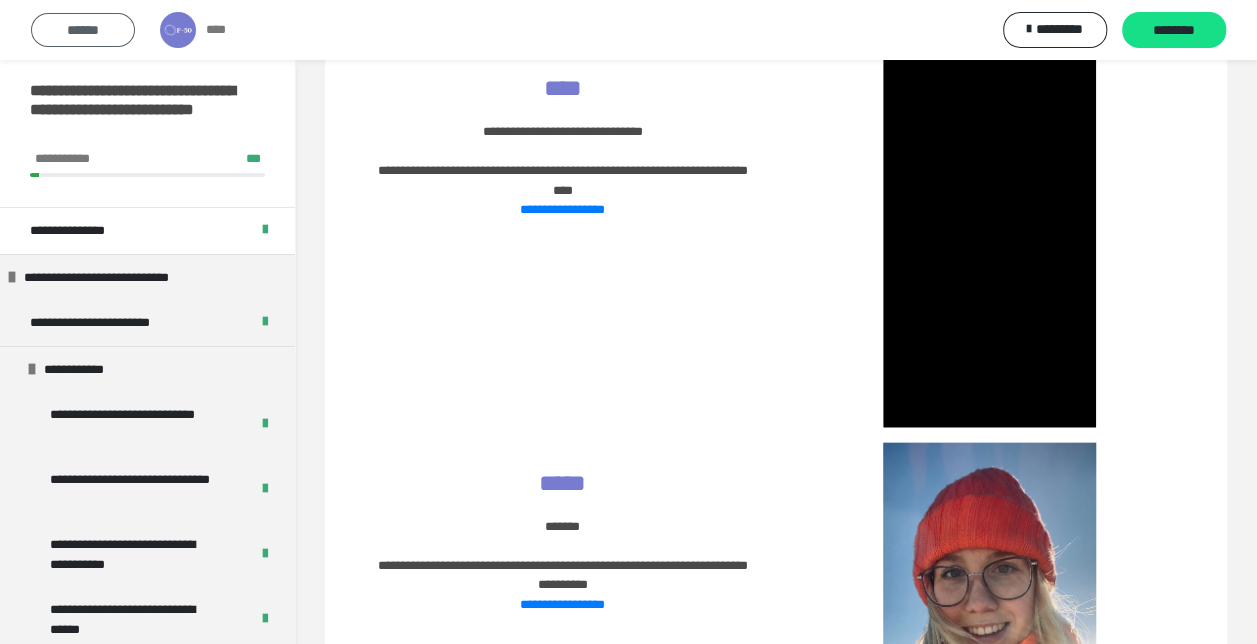click on "******" at bounding box center [83, 30] 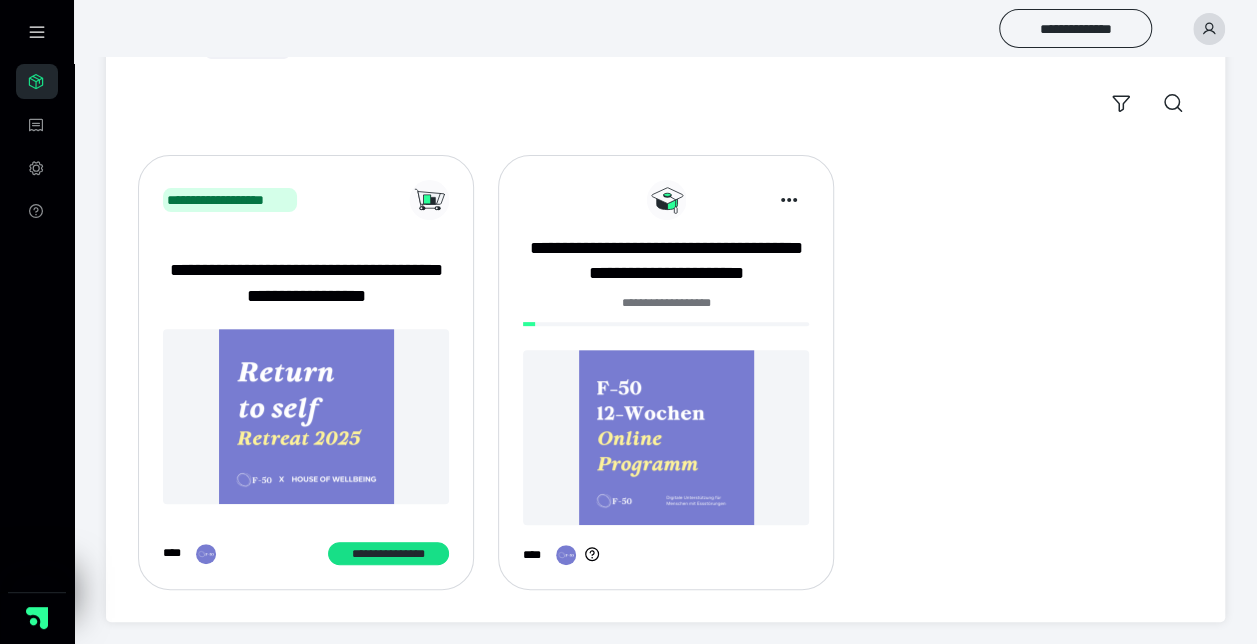 scroll, scrollTop: 161, scrollLeft: 0, axis: vertical 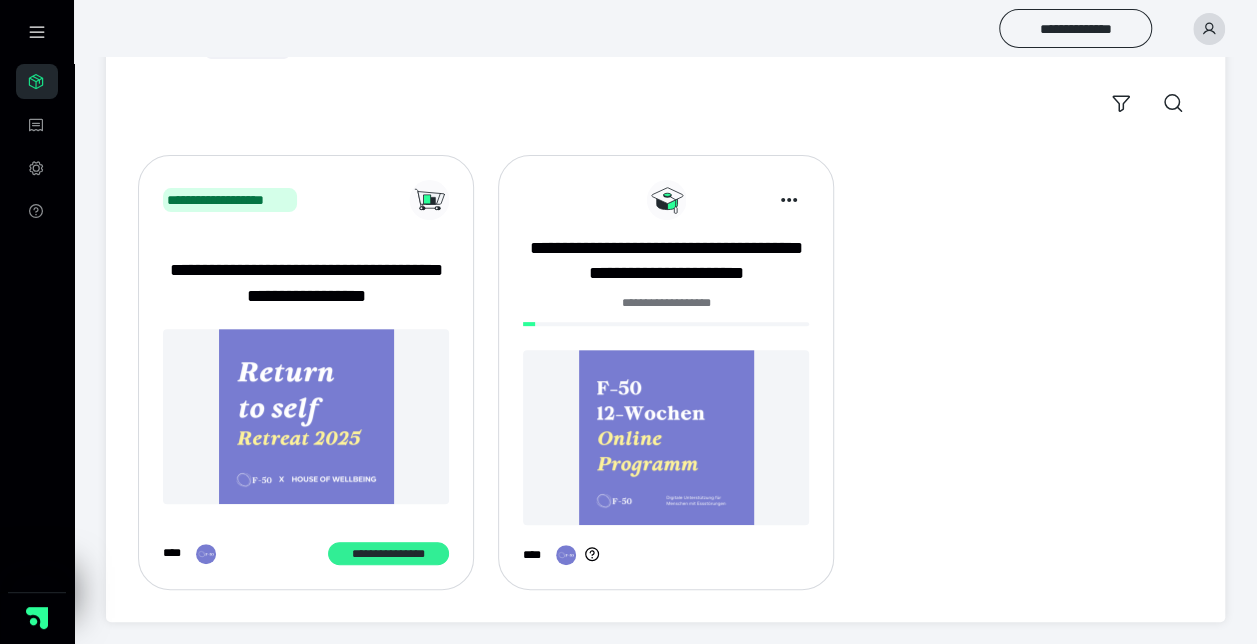 click on "**********" at bounding box center [388, 553] 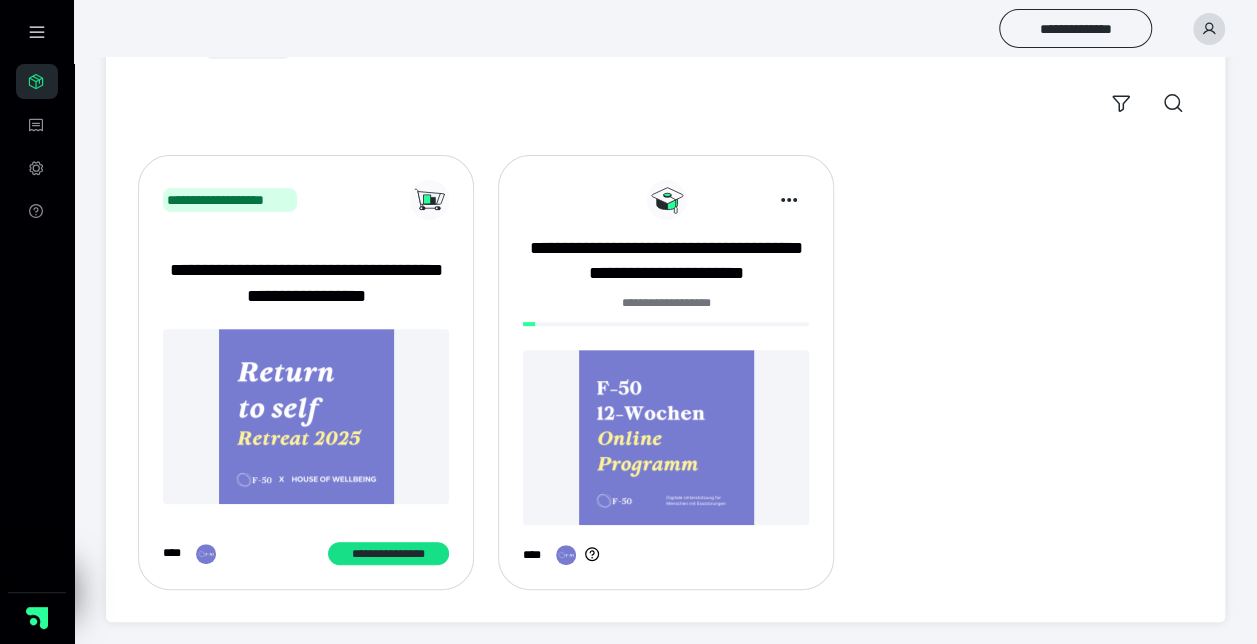 click on "**********" at bounding box center [306, 380] 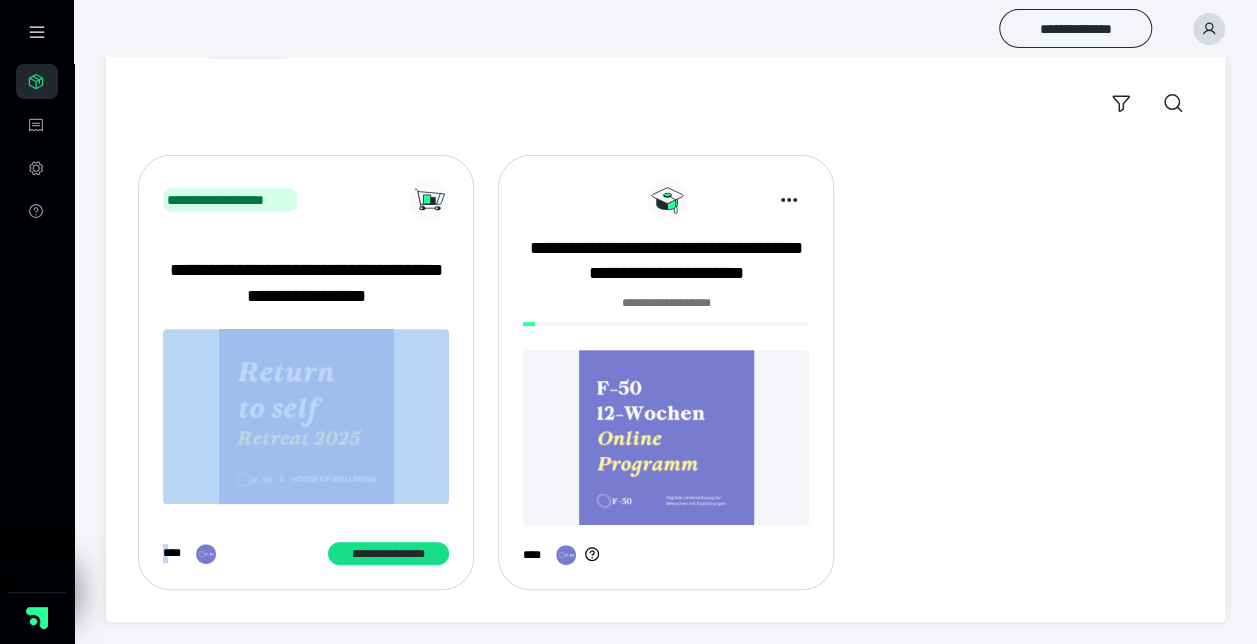 click on "**********" at bounding box center [306, 380] 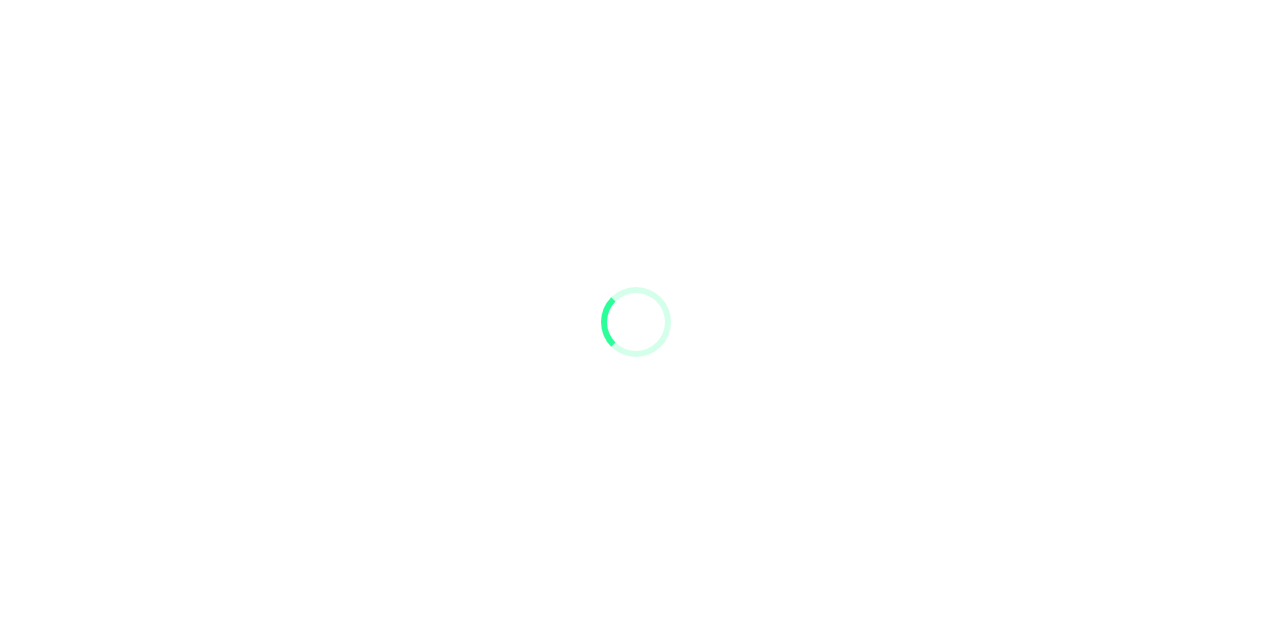 scroll, scrollTop: 0, scrollLeft: 0, axis: both 